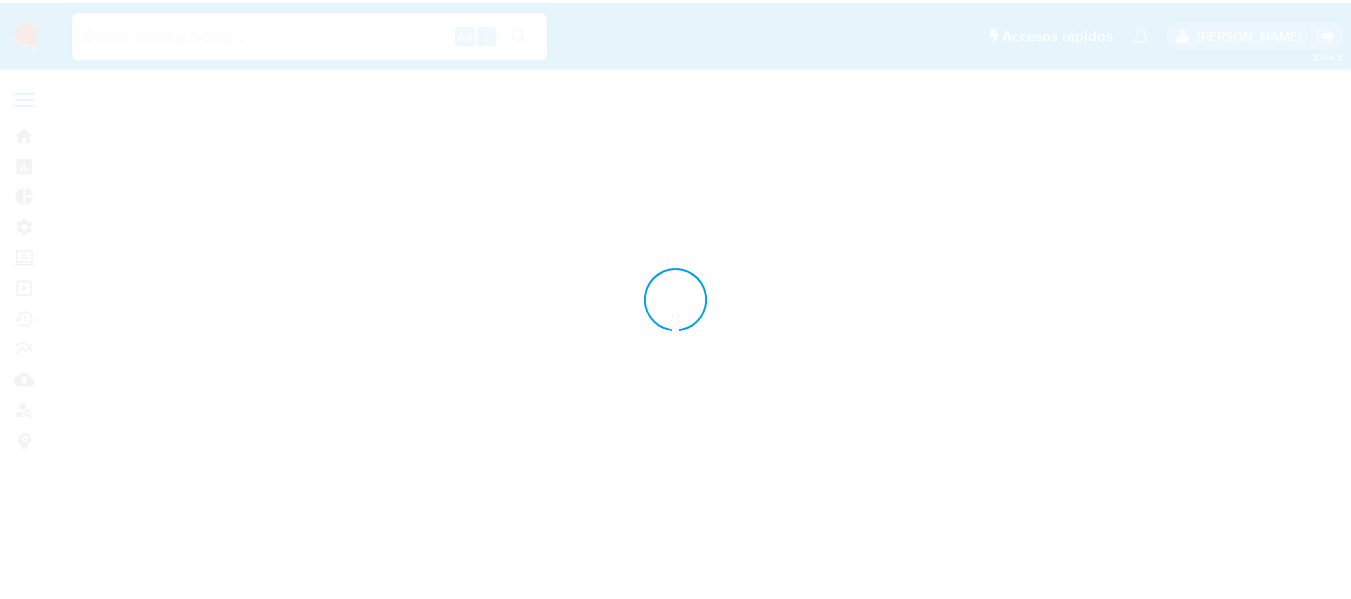 scroll, scrollTop: 0, scrollLeft: 0, axis: both 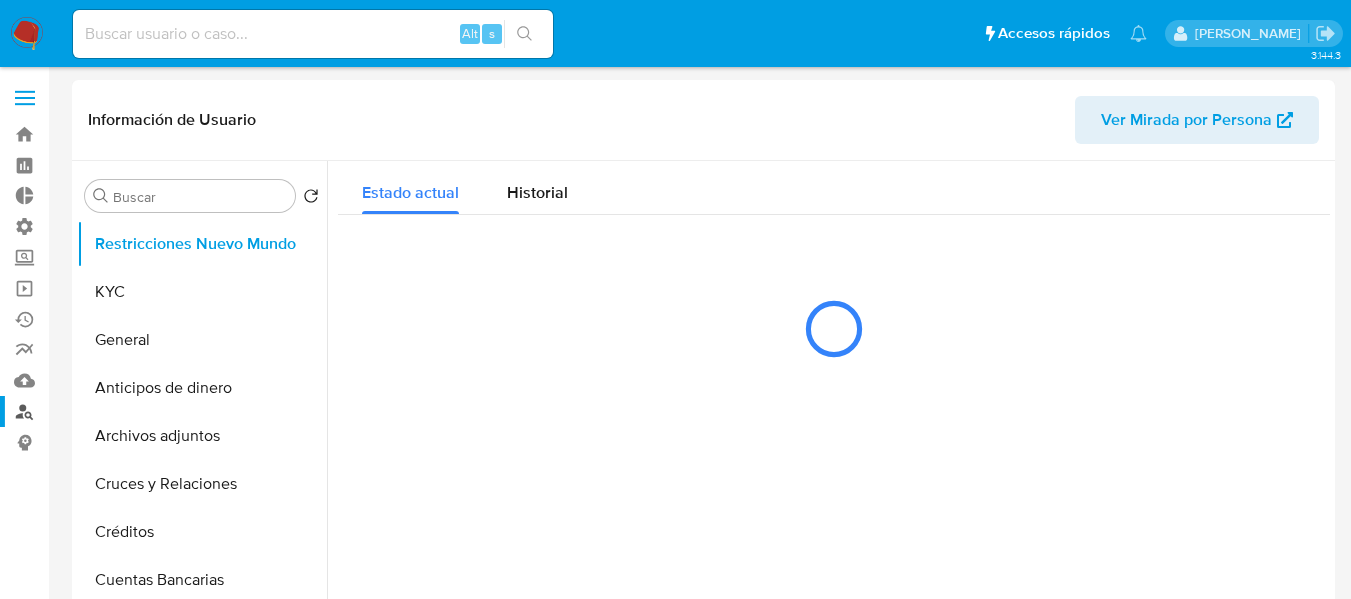 select on "10" 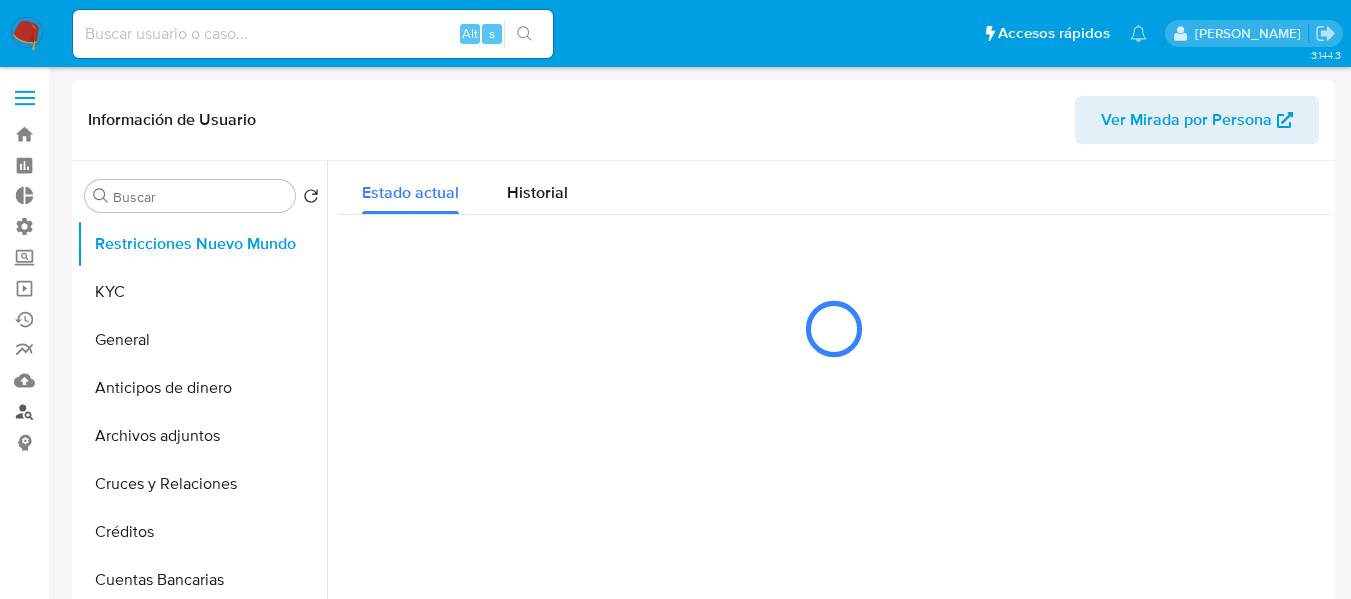click on "Buscador de personas" at bounding box center (119, 411) 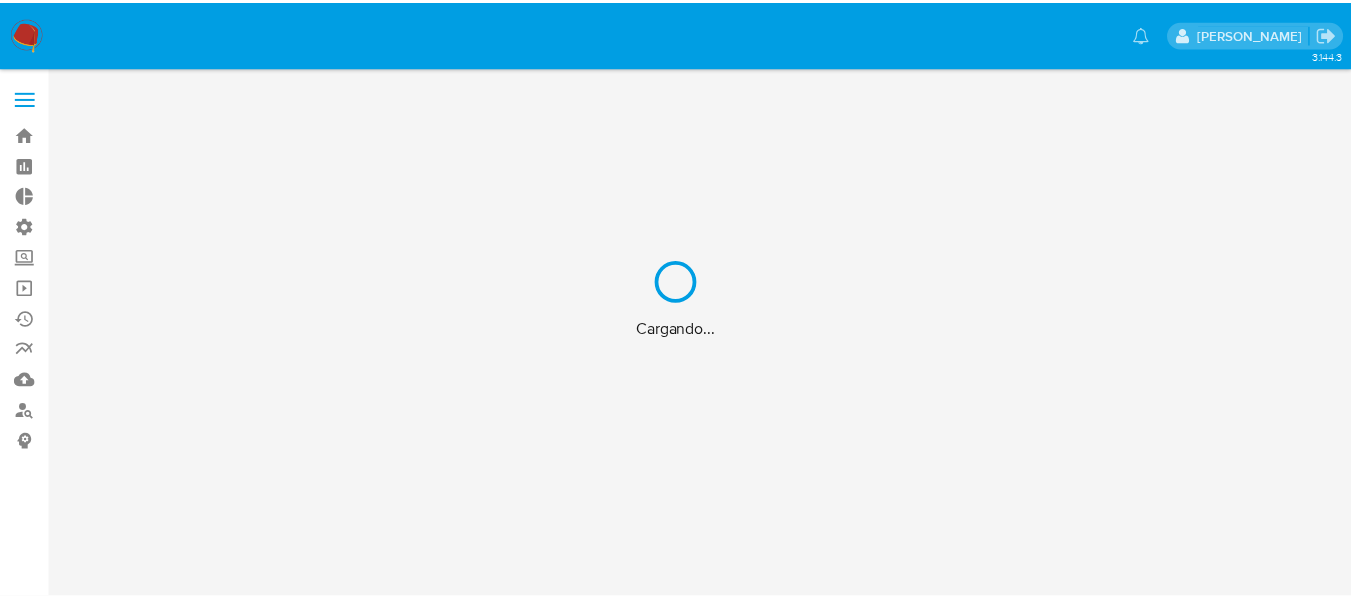 scroll, scrollTop: 0, scrollLeft: 0, axis: both 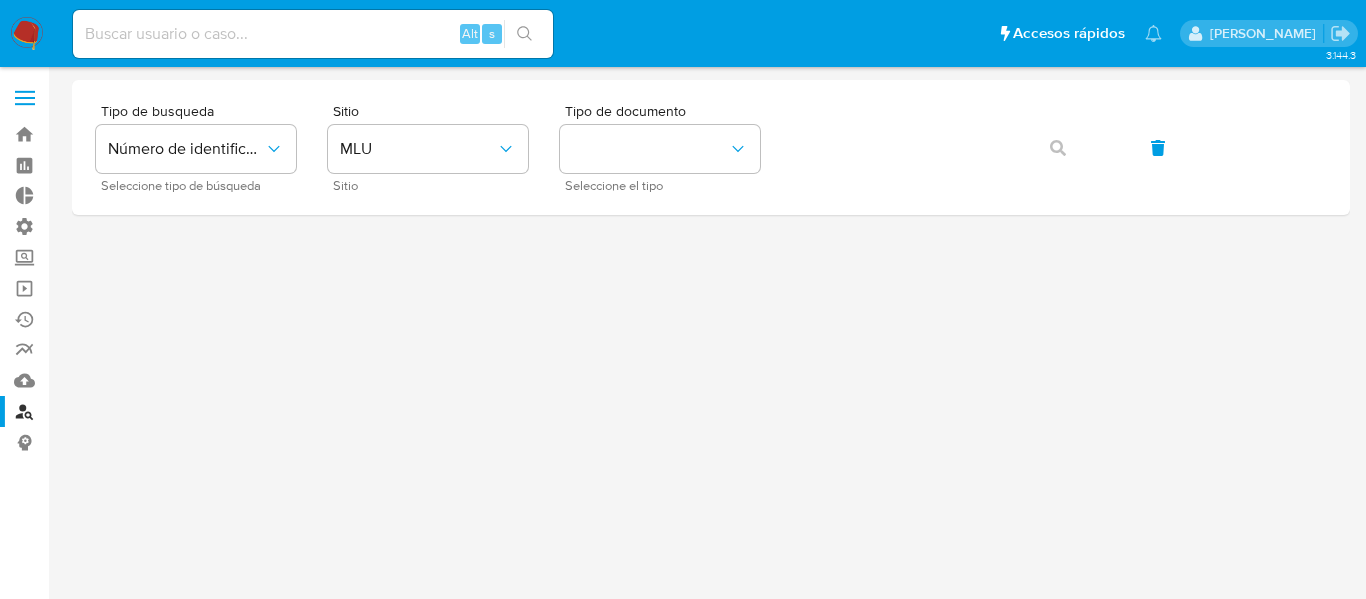 click at bounding box center [25, 104] 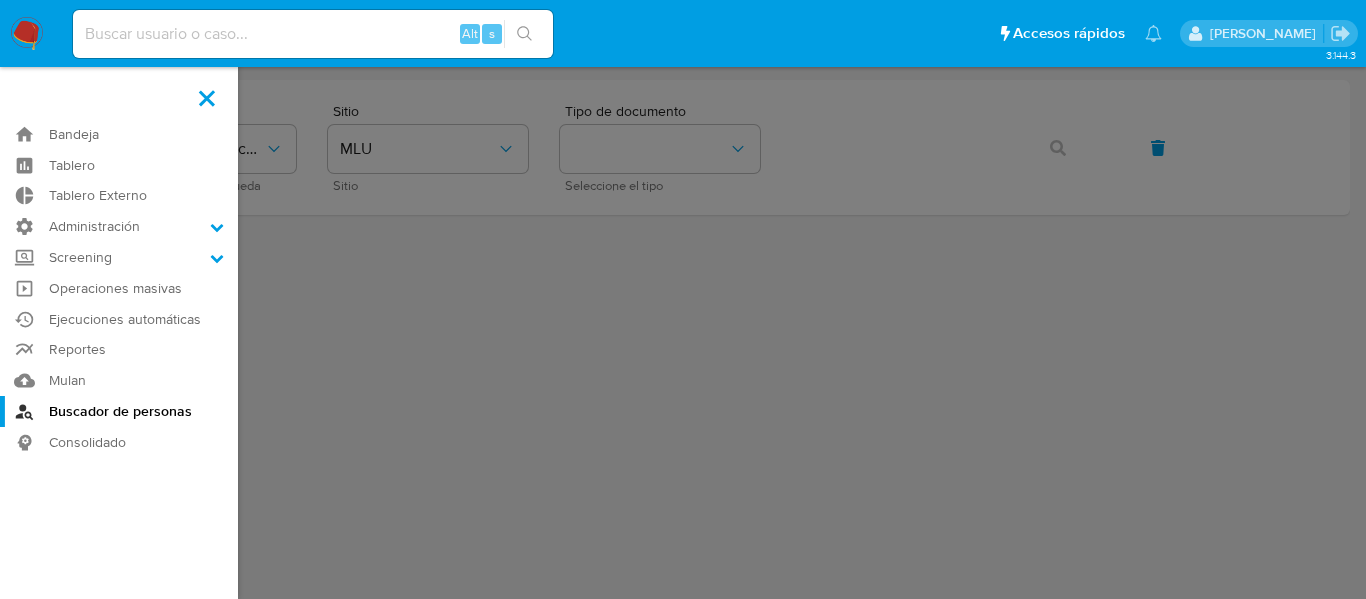 click at bounding box center [207, 98] 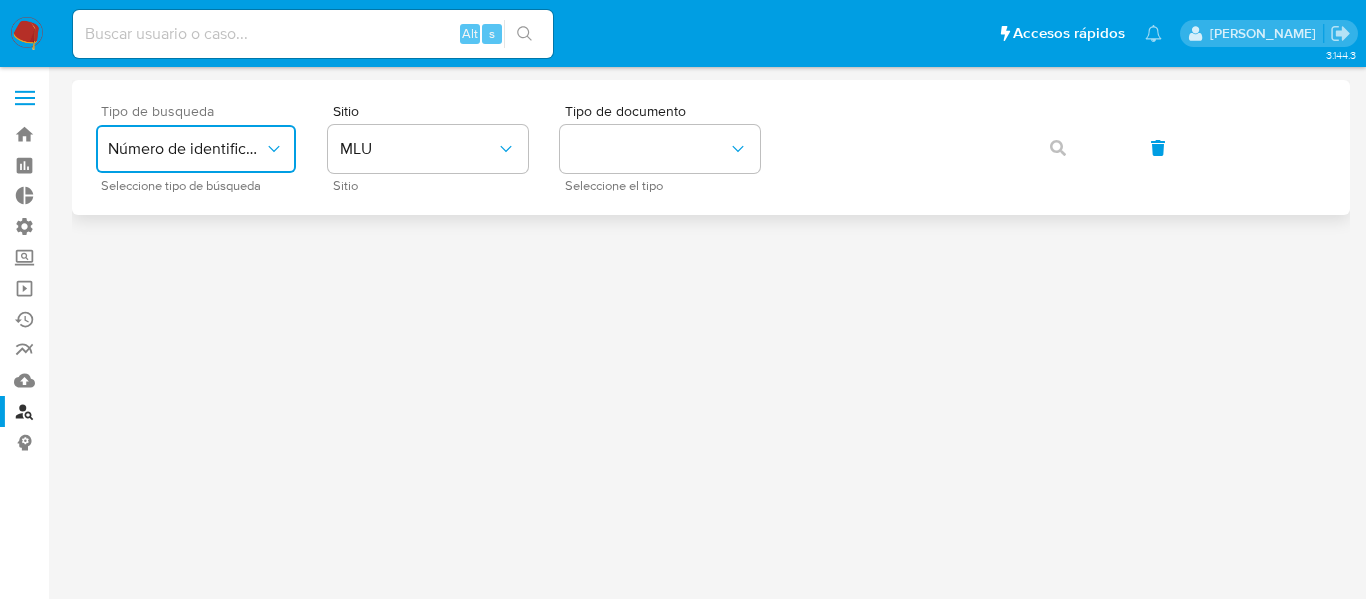 click on "Número de identificación" at bounding box center [186, 149] 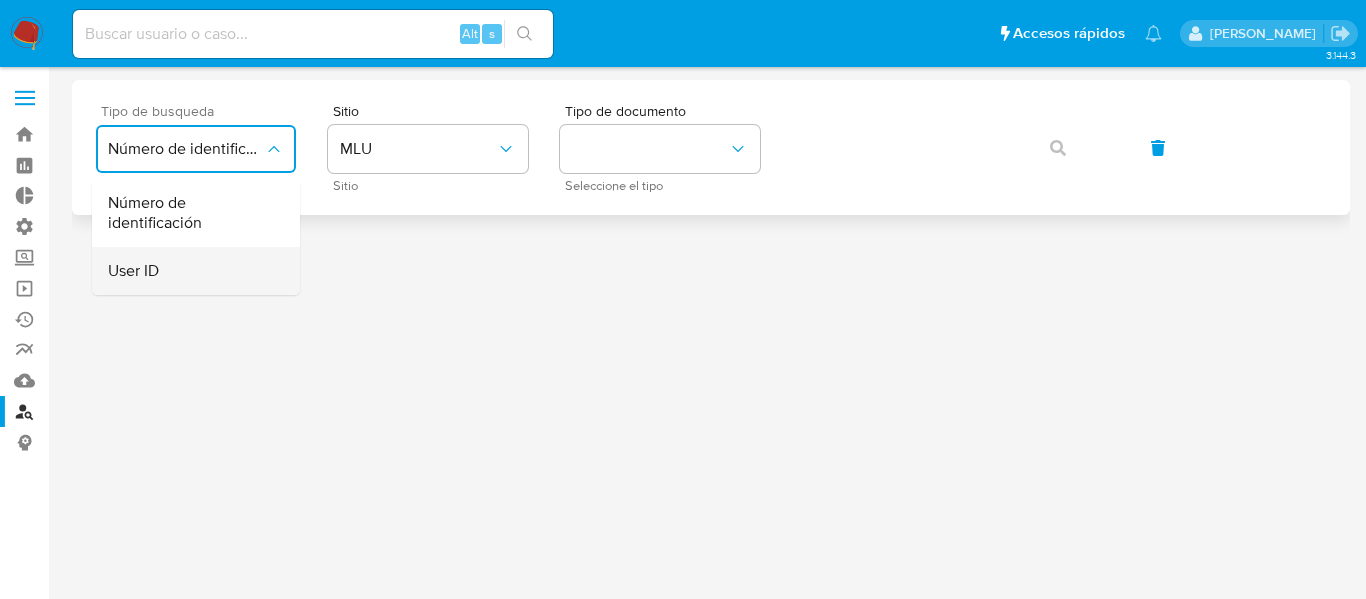 click on "User ID" at bounding box center (190, 271) 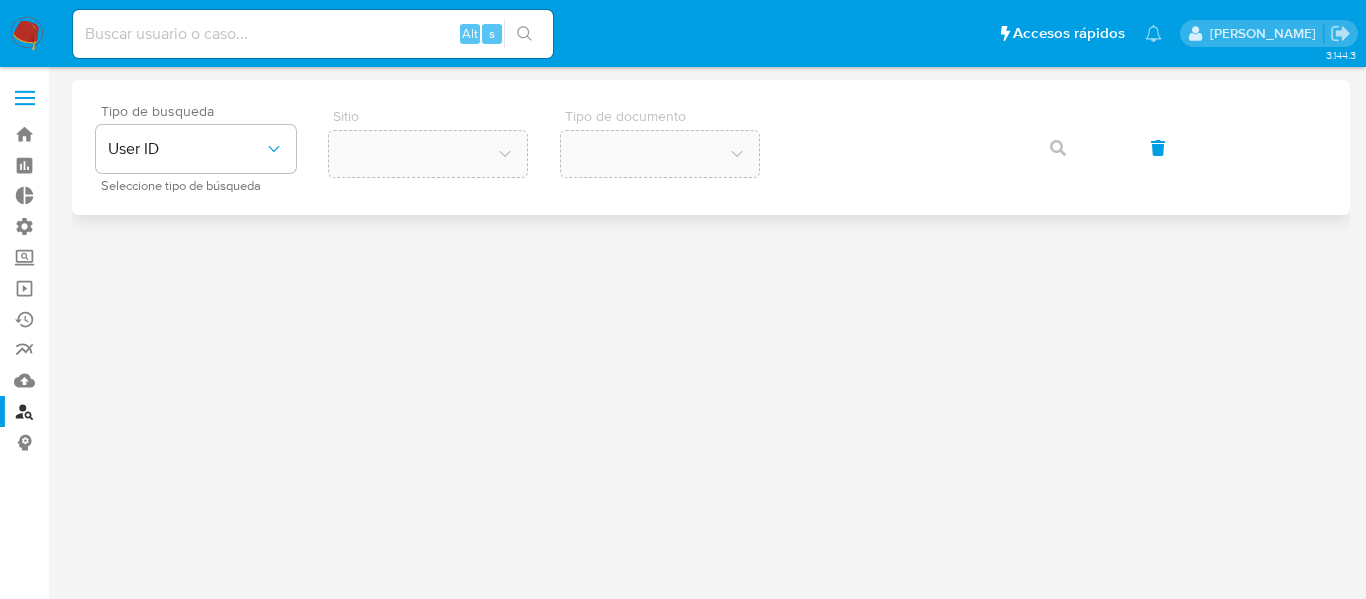 click on "Tipo de busqueda User ID Seleccione tipo de búsqueda" at bounding box center [196, 147] 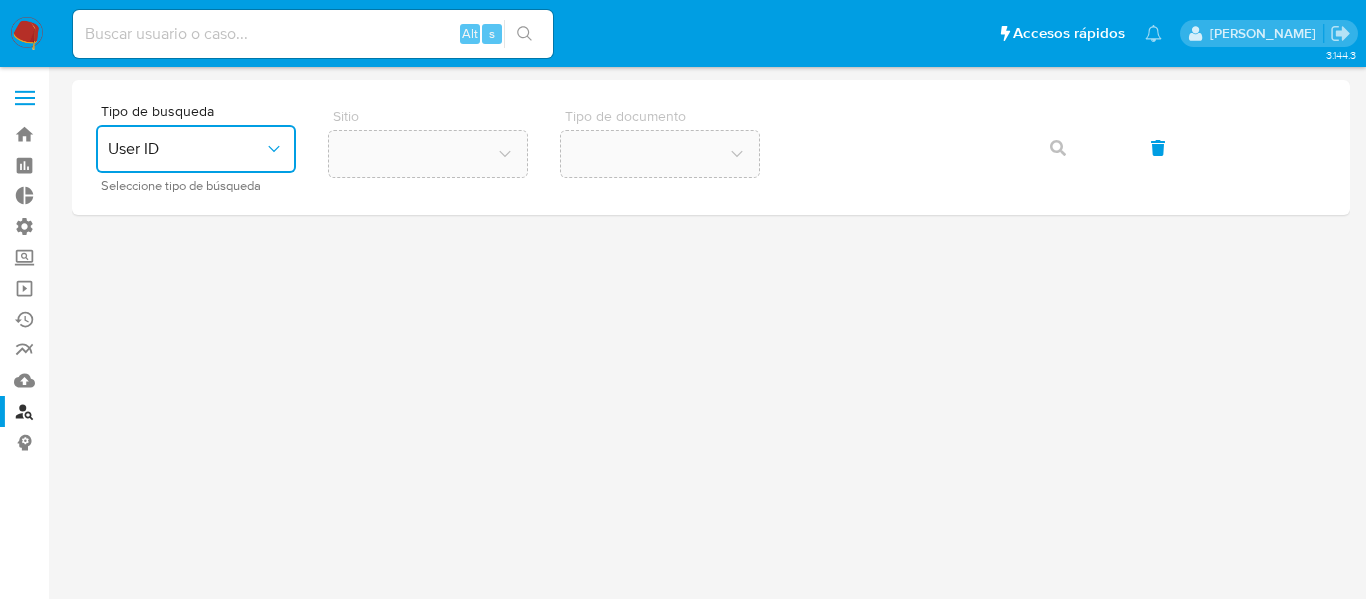 click on "User ID" at bounding box center [196, 149] 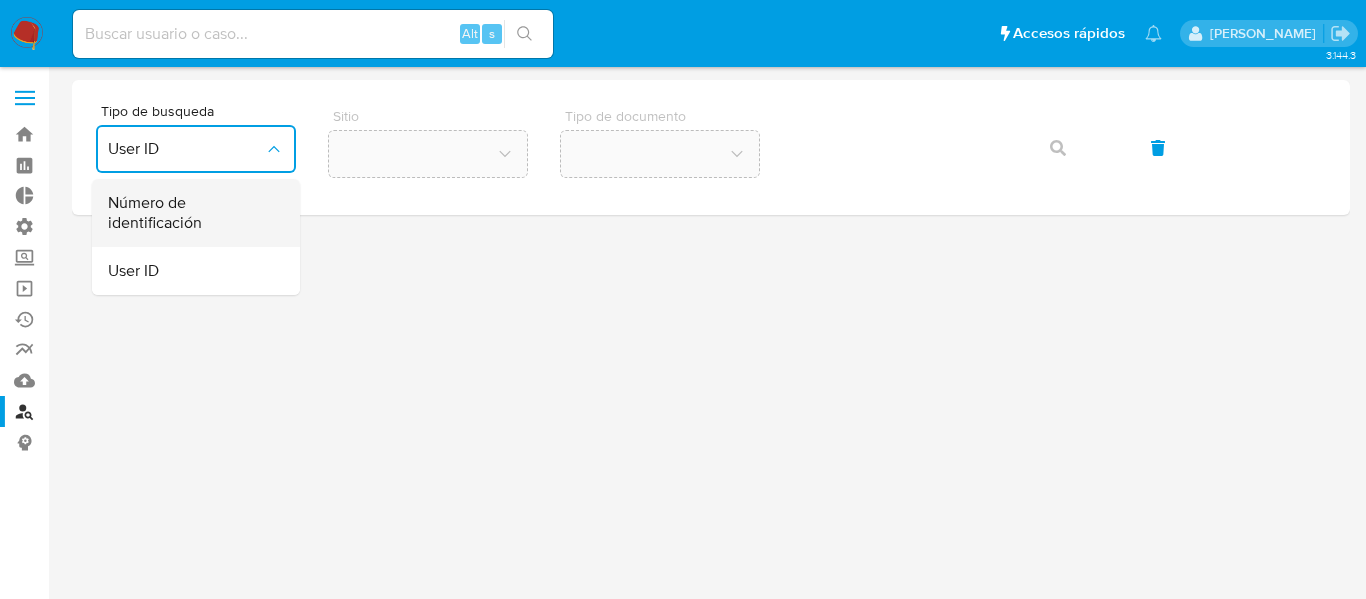 click on "Número de identificación" at bounding box center [190, 213] 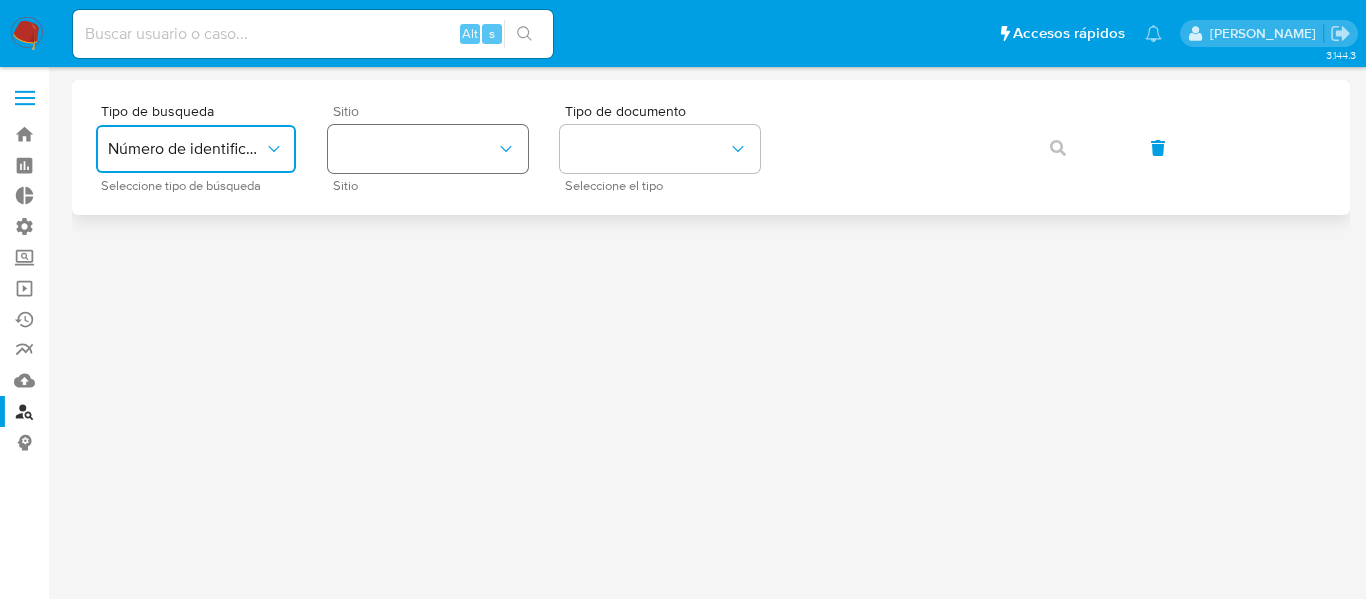 click at bounding box center (428, 149) 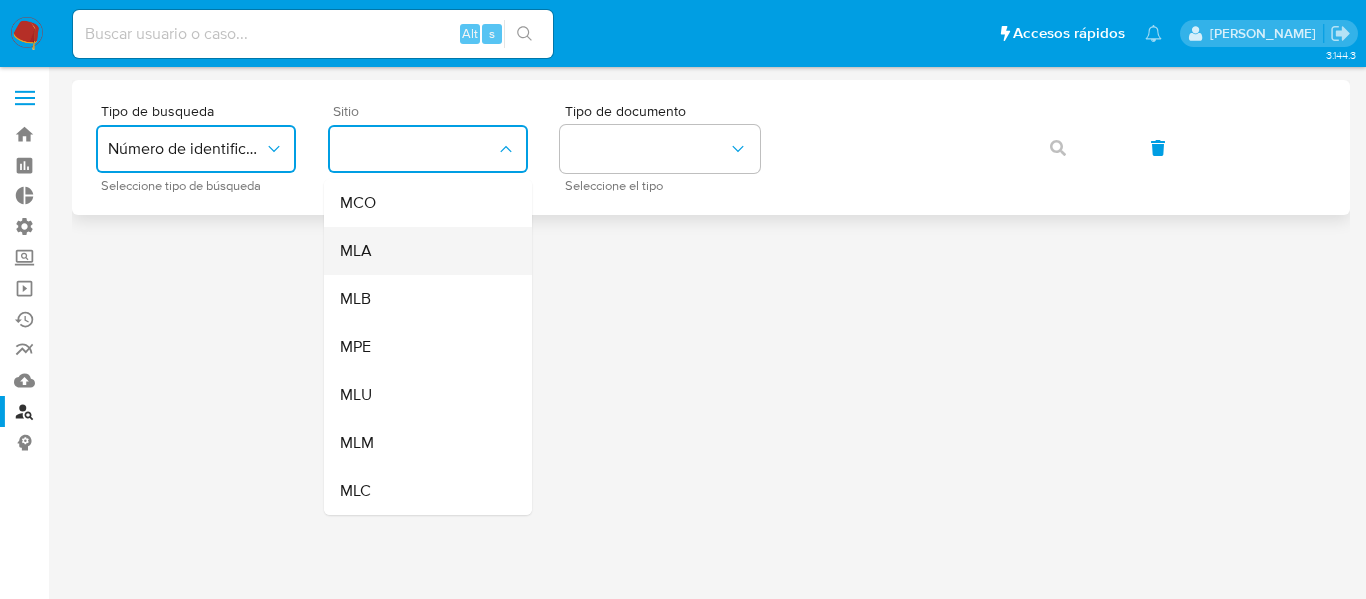 click on "MLA" at bounding box center [422, 251] 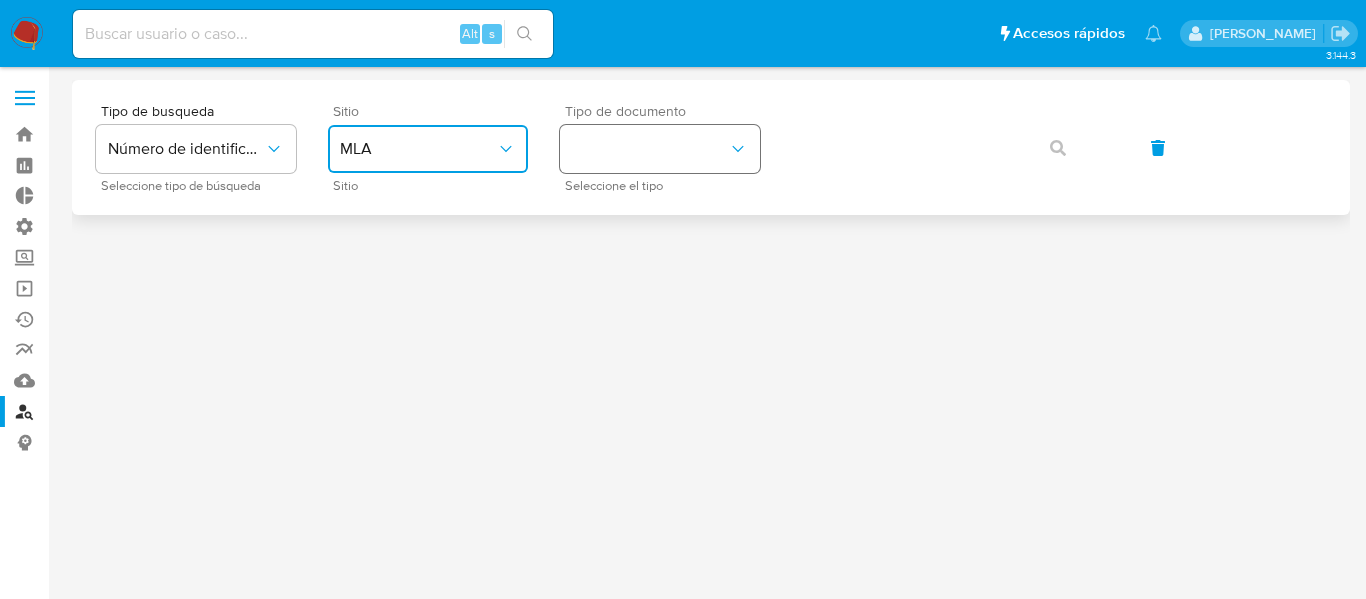 click at bounding box center [660, 149] 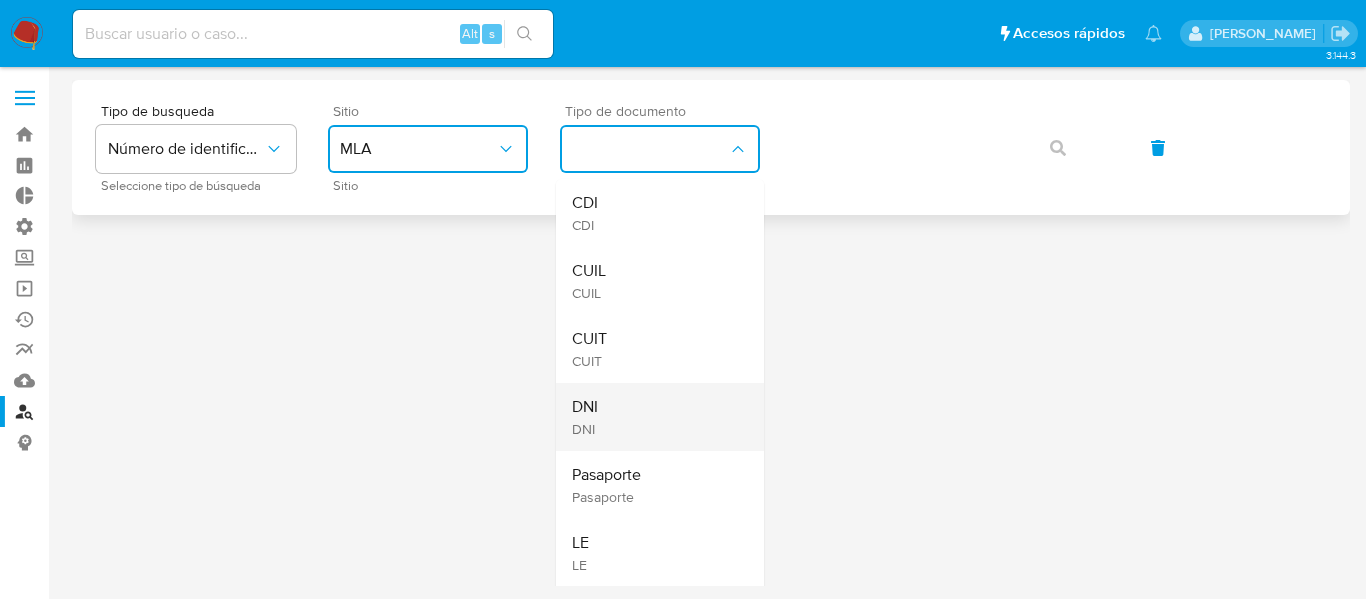 click on "DNI DNI" at bounding box center (654, 417) 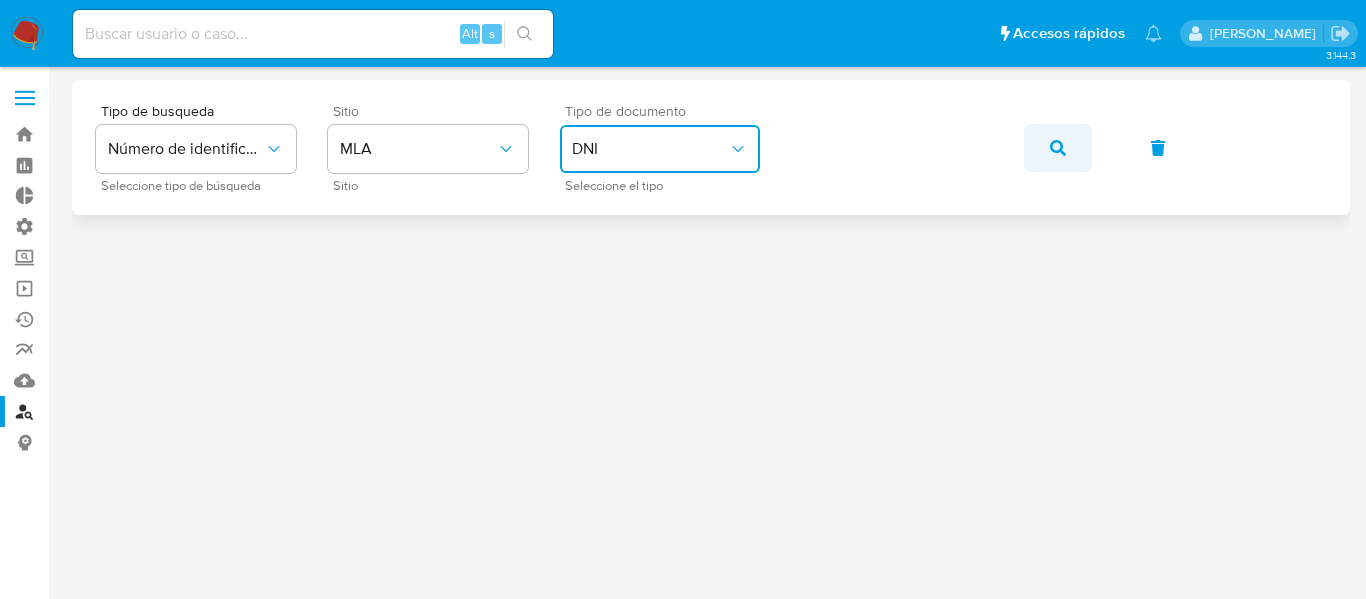 click at bounding box center (1058, 148) 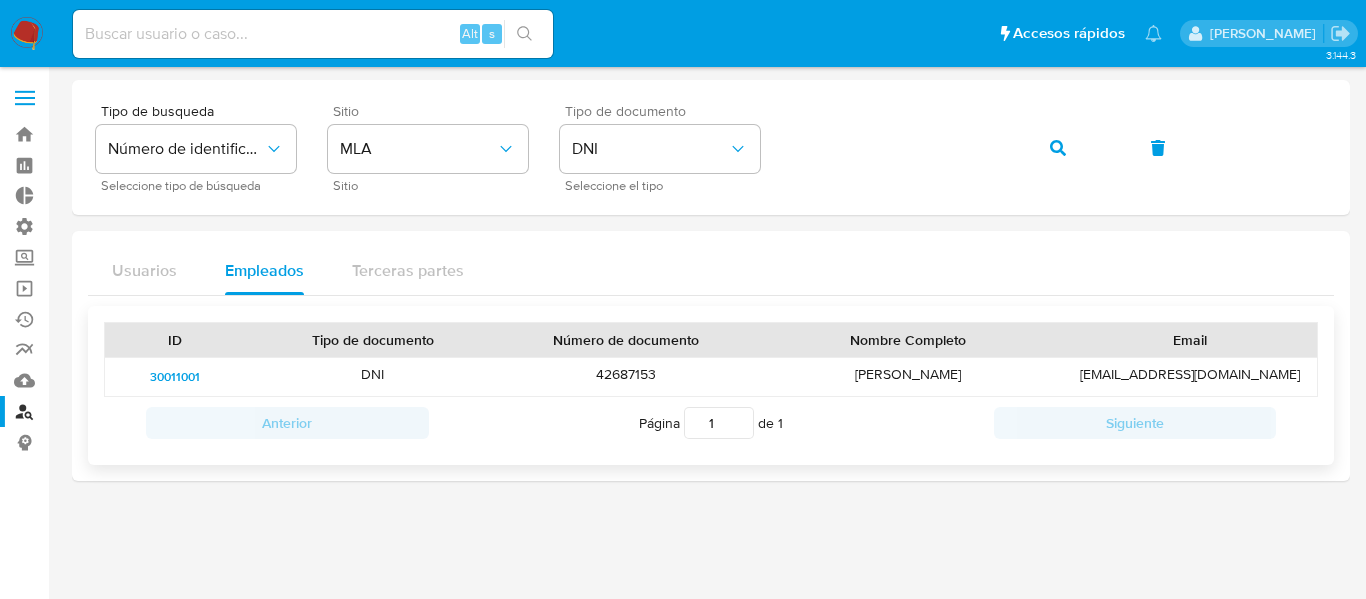 click on "30011001" at bounding box center [175, 377] 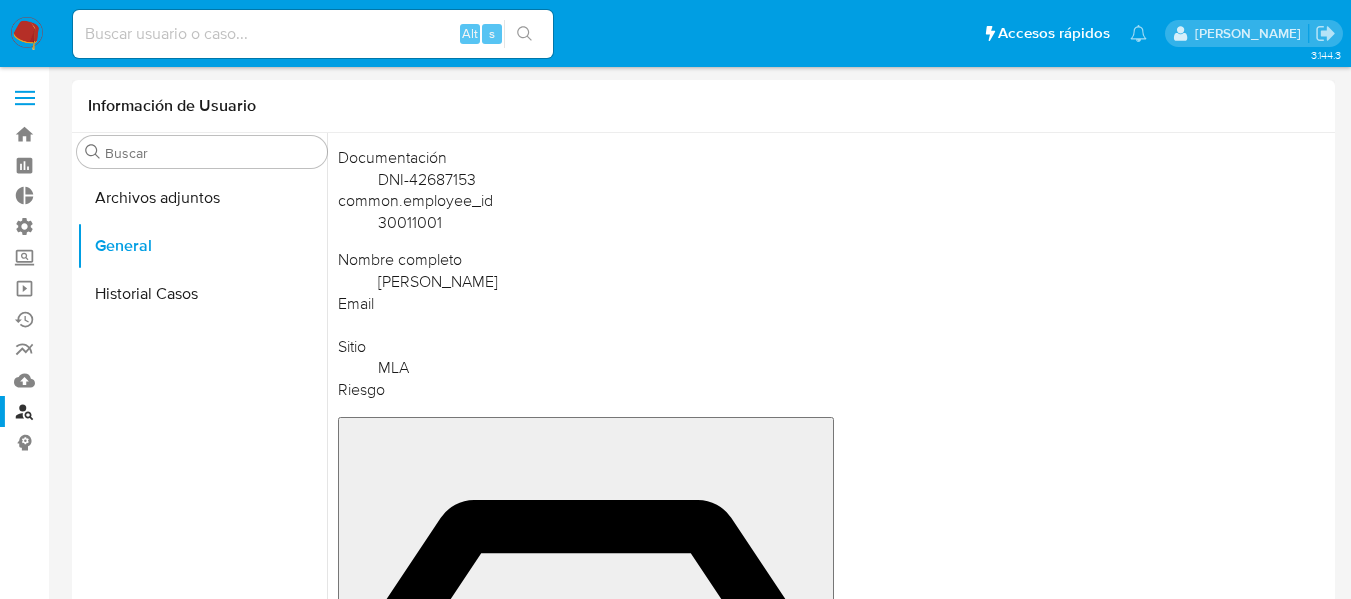 scroll, scrollTop: 0, scrollLeft: 0, axis: both 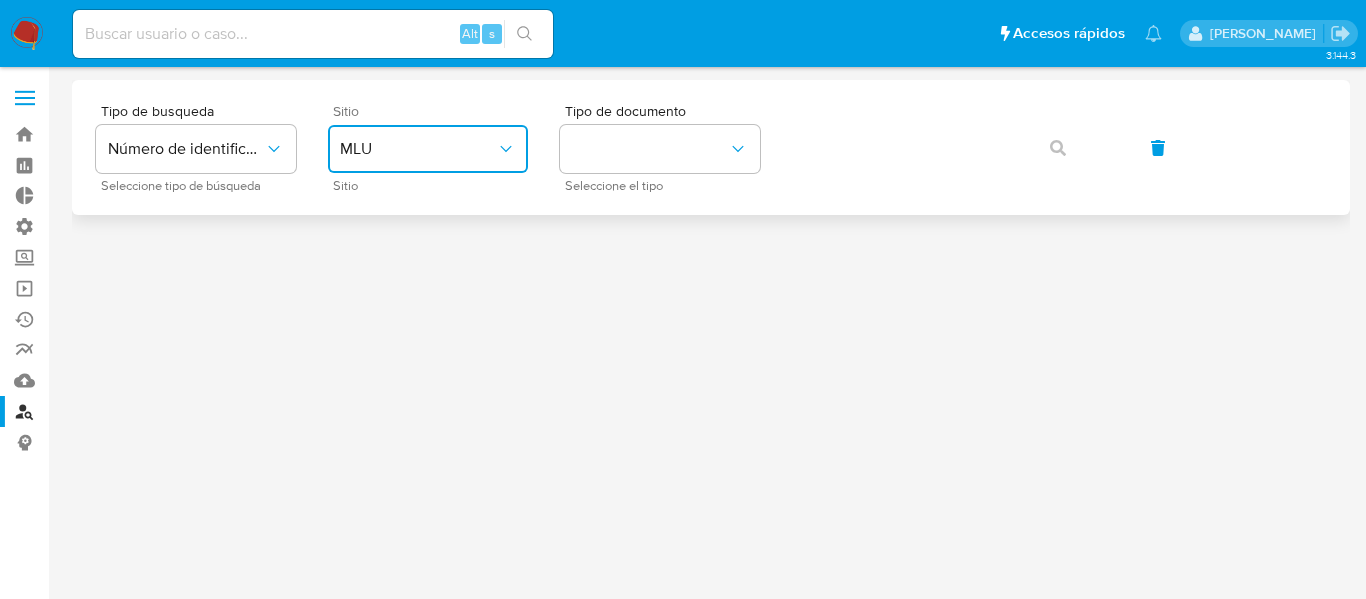 click on "MLU" at bounding box center [418, 149] 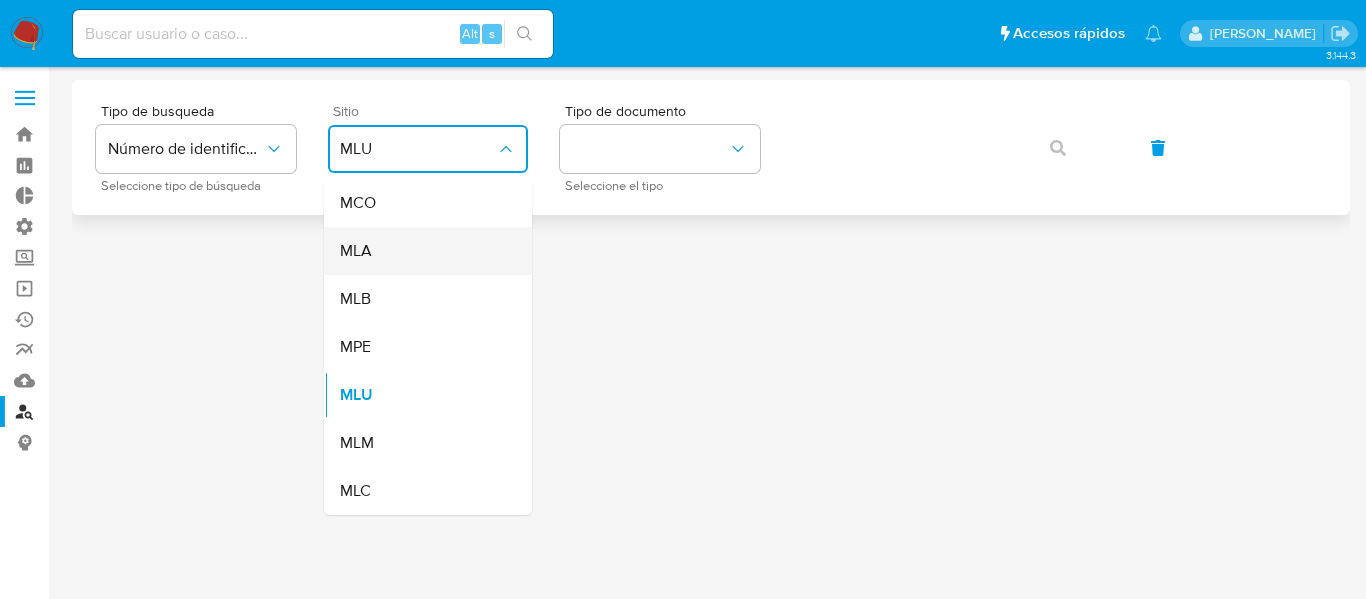 click on "MLA" at bounding box center (422, 251) 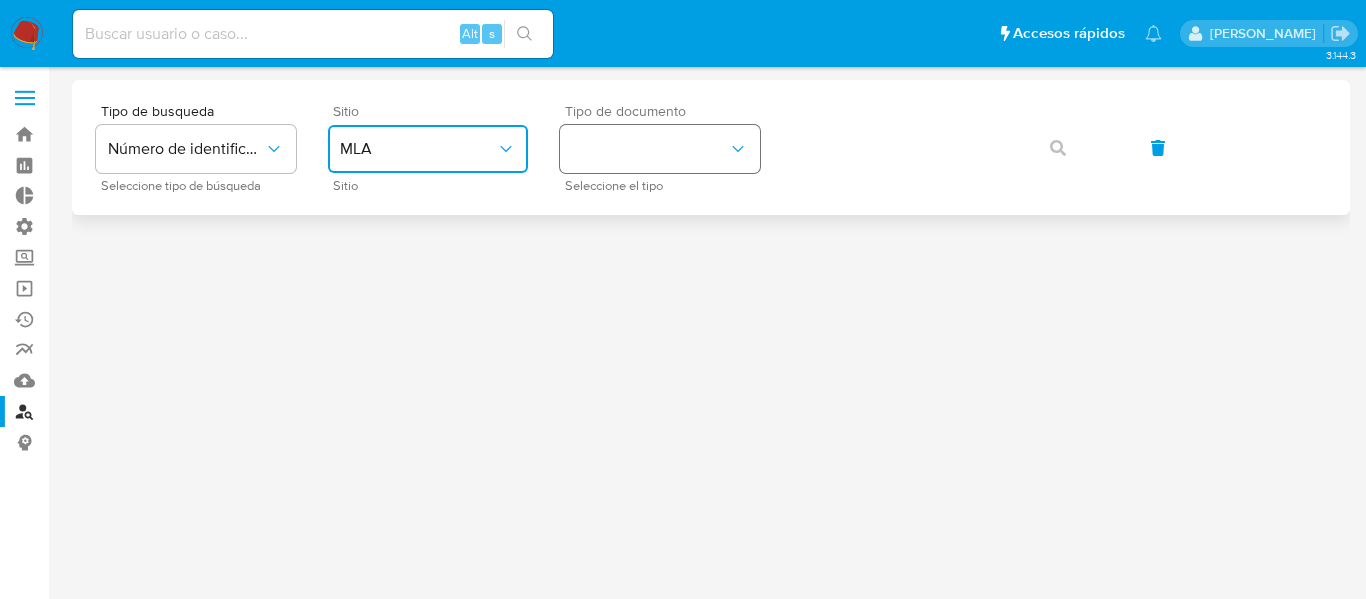 click at bounding box center [660, 149] 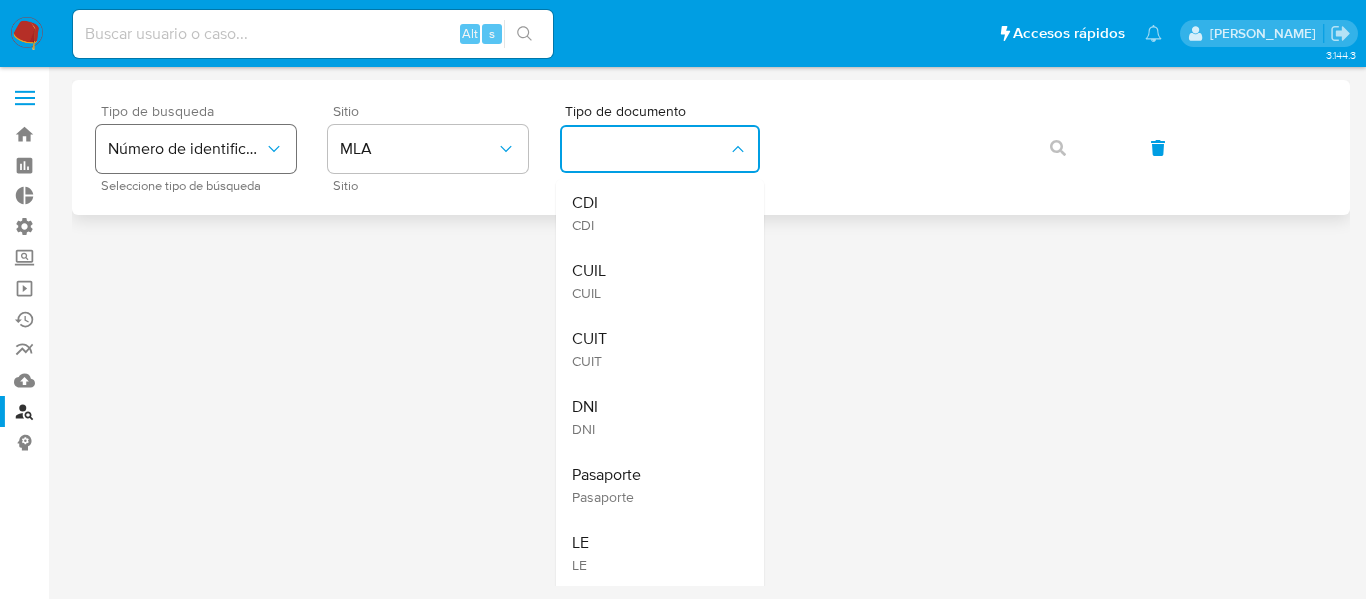 click on "Número de identificación" at bounding box center (196, 149) 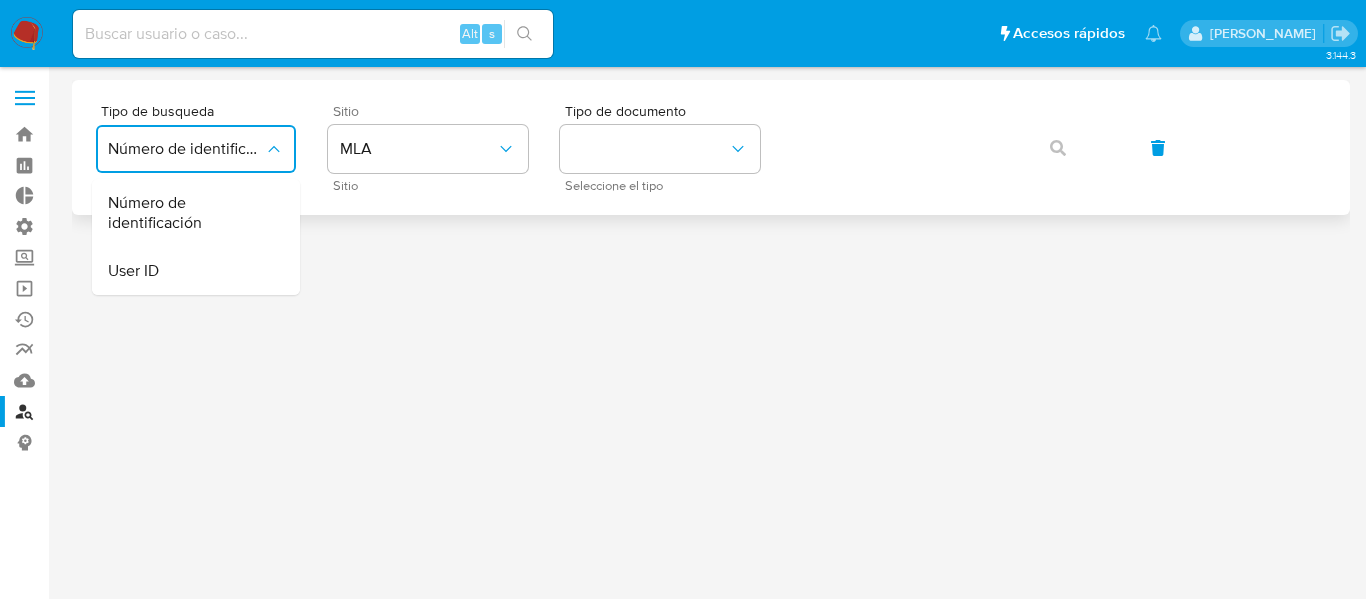 click on "Tipo de busqueda Número de identificación Número de identificación User ID Seleccione tipo de búsqueda Sitio MLA Sitio Tipo de documento Seleccione el tipo" at bounding box center (711, 147) 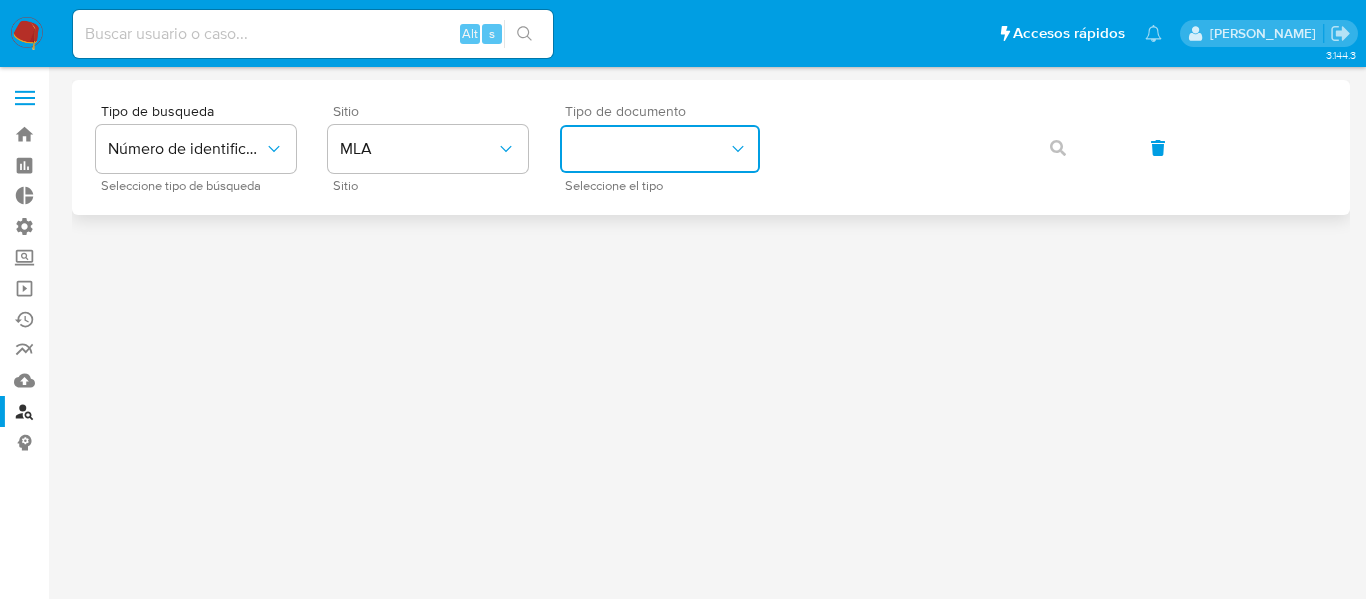 click at bounding box center (660, 149) 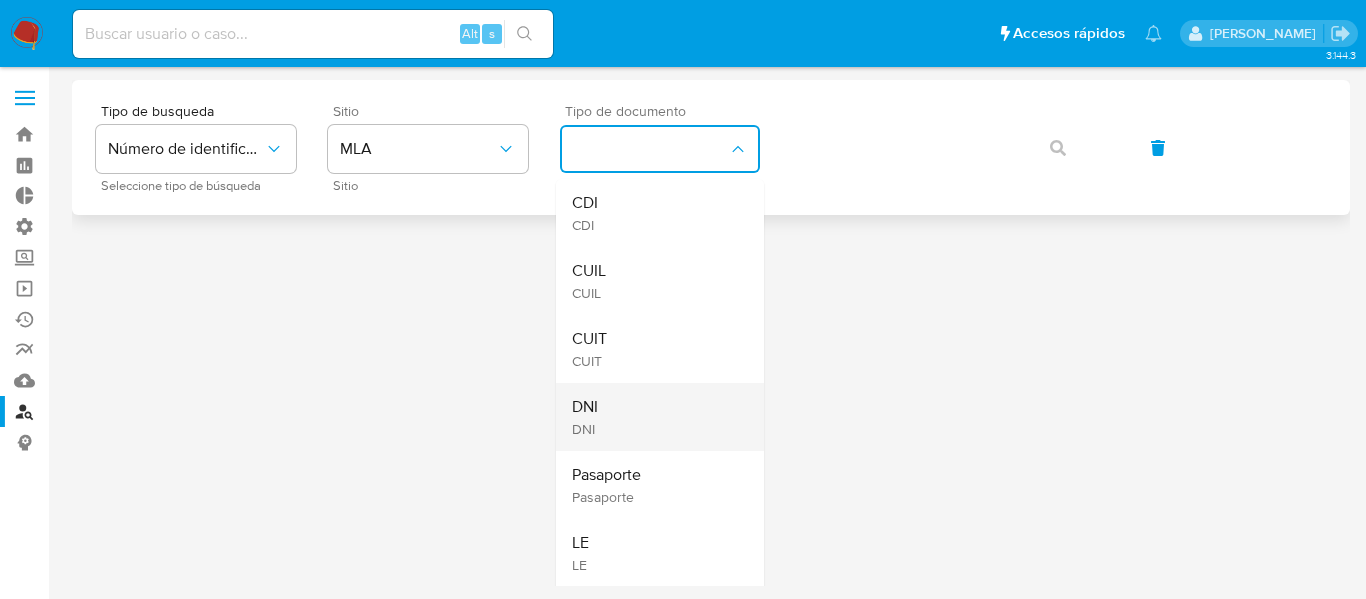 click on "DNI DNI" at bounding box center (654, 417) 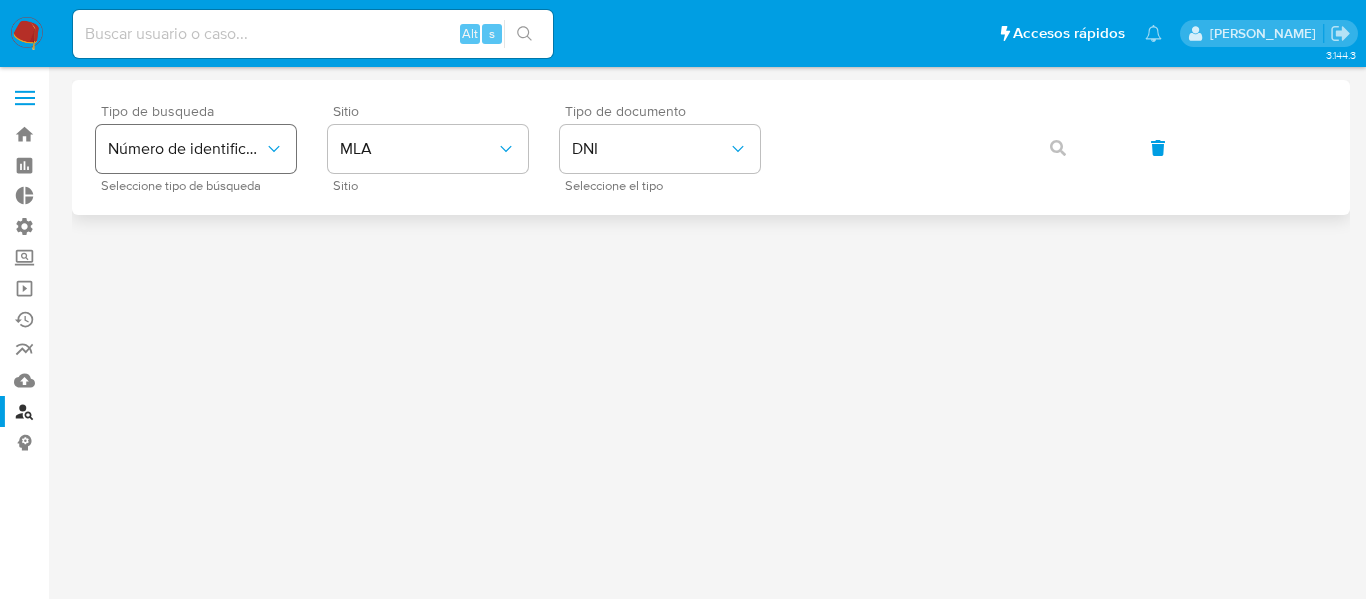 click on "Número de identificación" at bounding box center [196, 149] 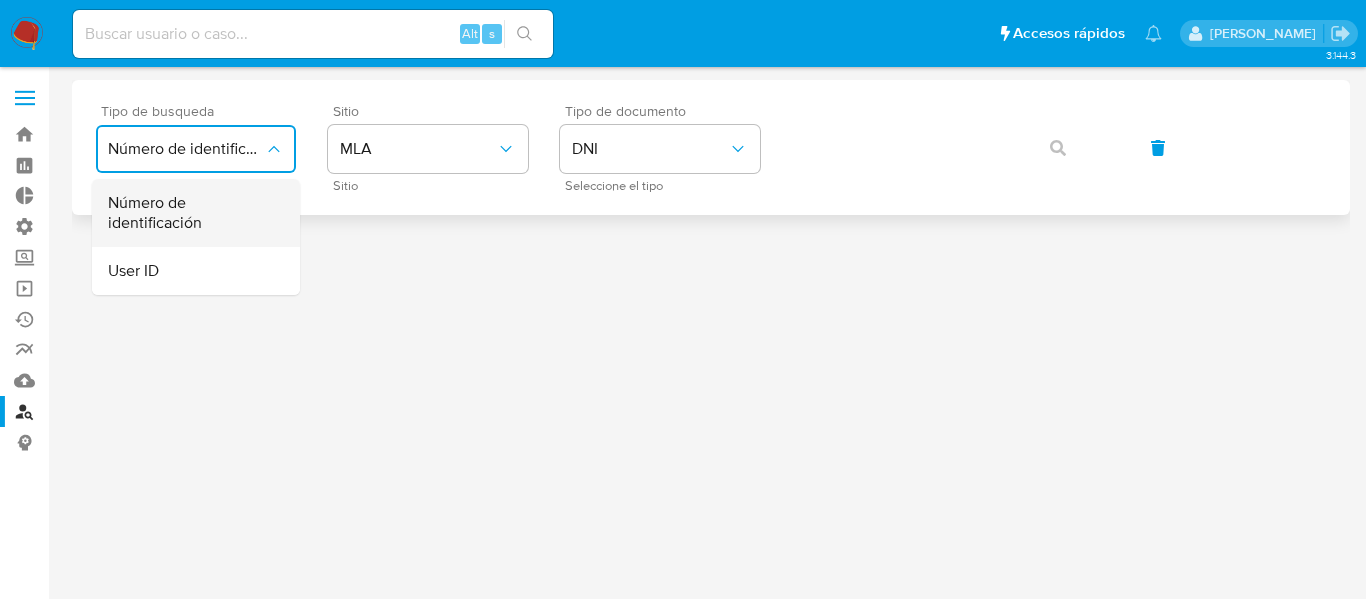 click on "Número de identificación" at bounding box center [190, 213] 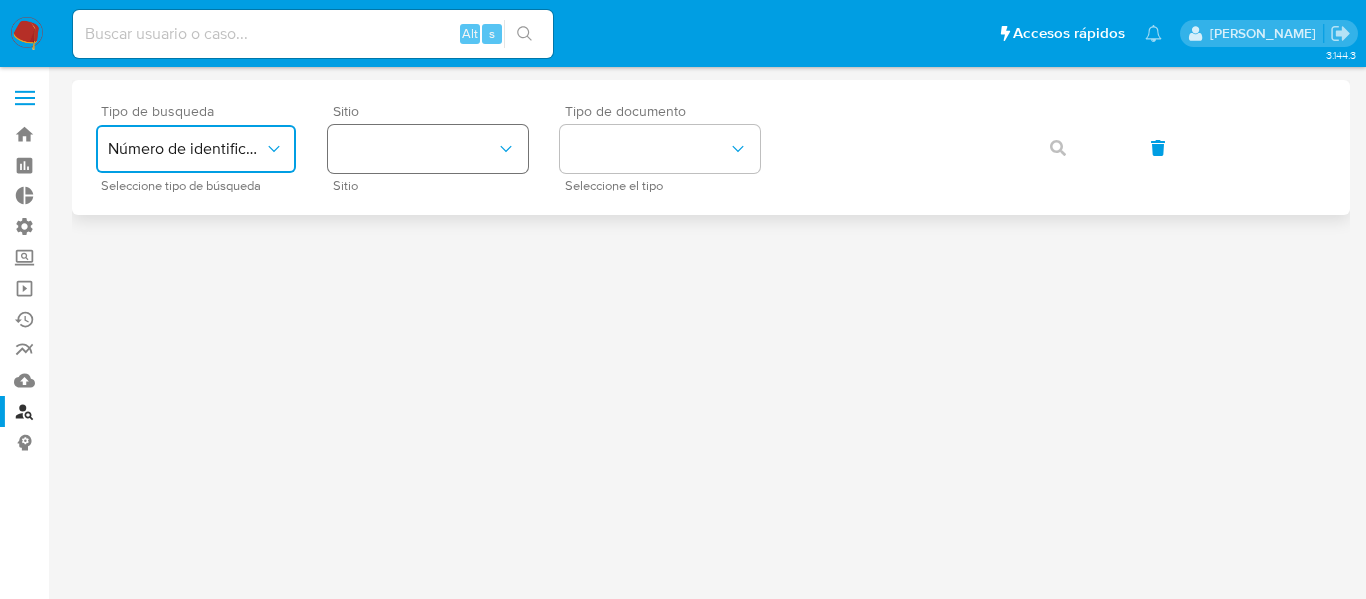 click at bounding box center [428, 149] 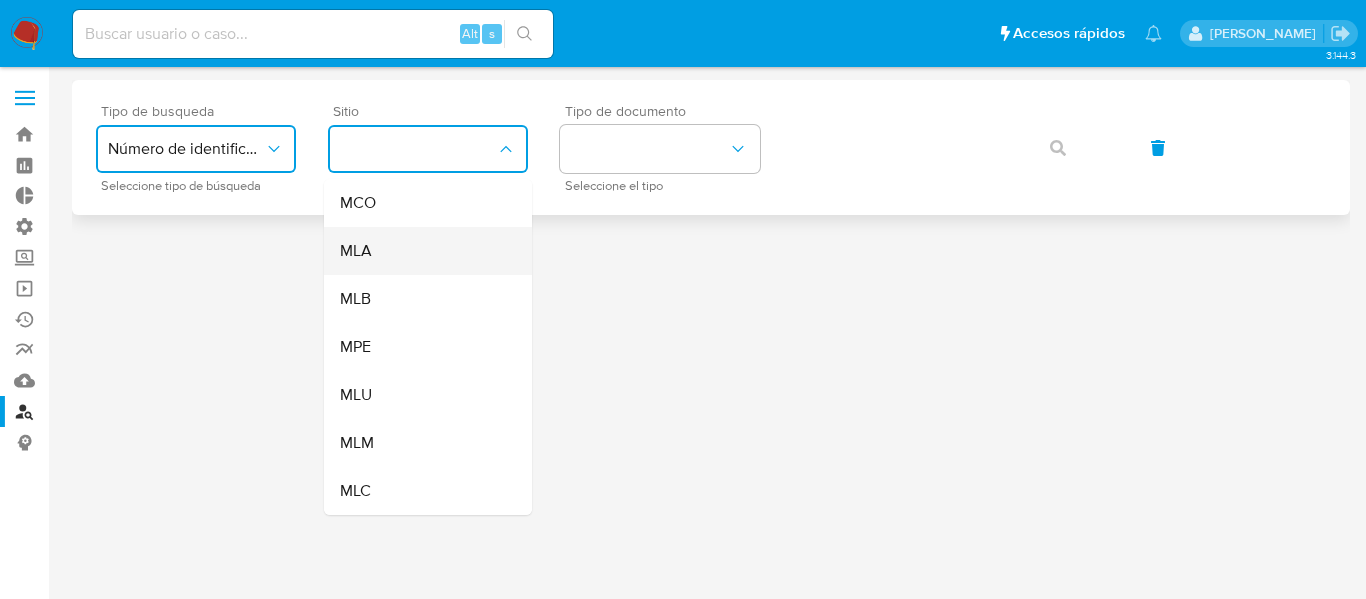 click on "MLA" at bounding box center [422, 251] 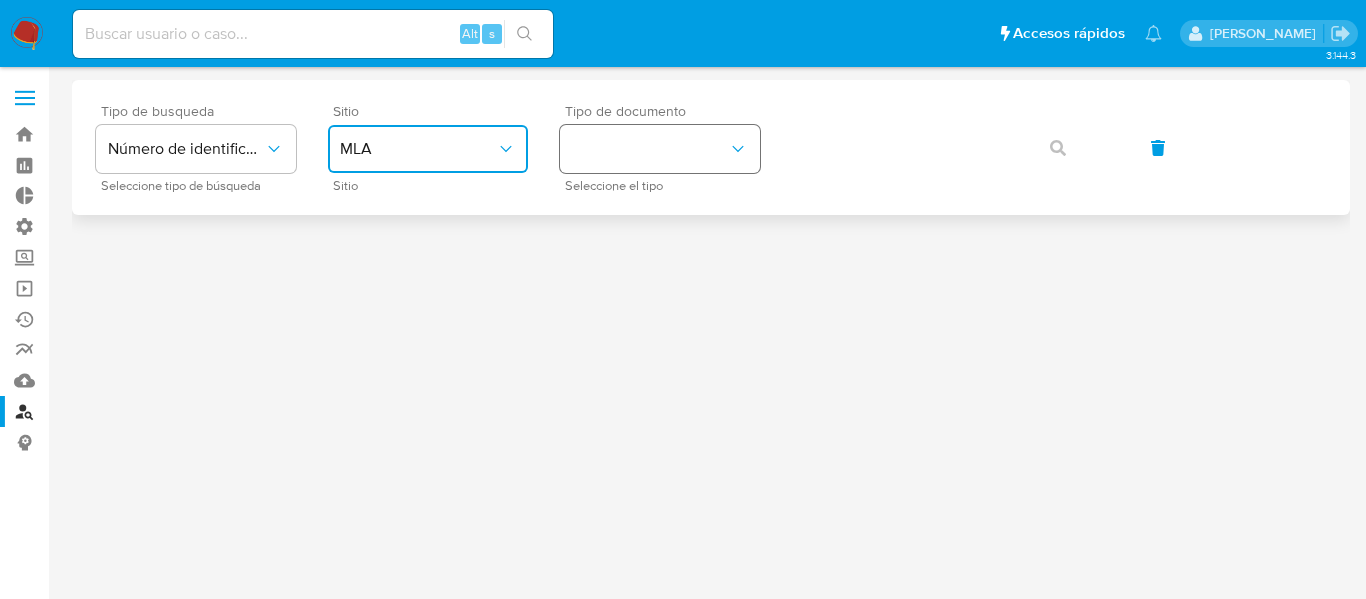 click at bounding box center (660, 149) 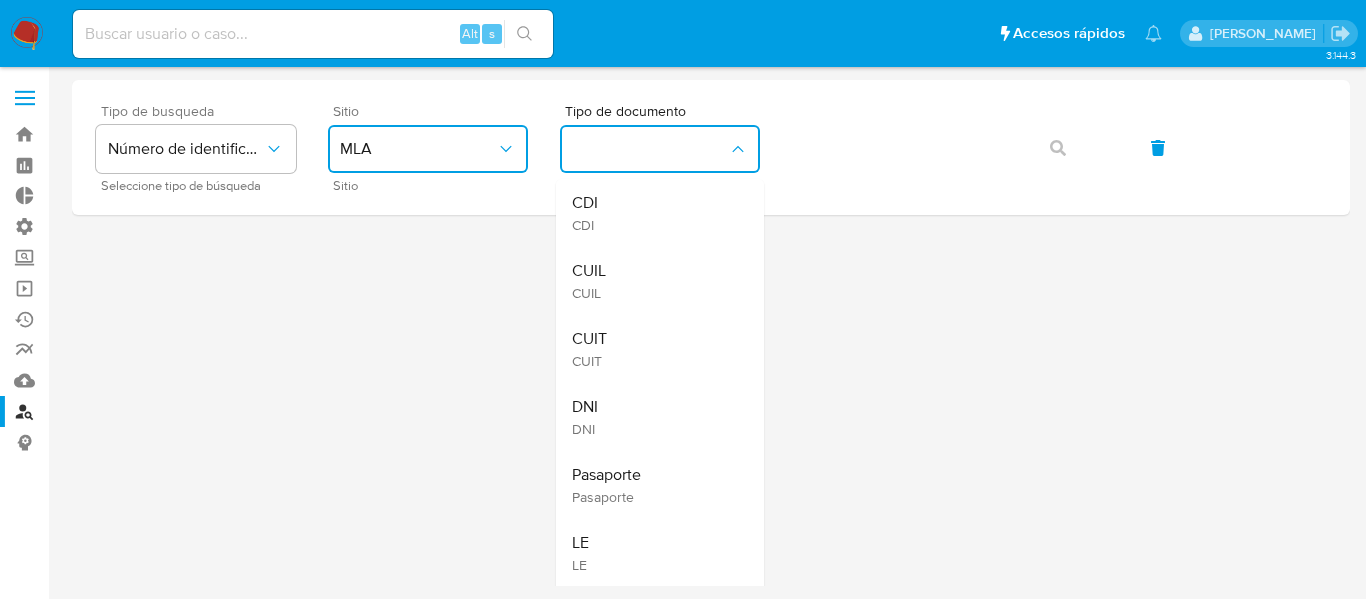 click on "DNI DNI" at bounding box center [654, 417] 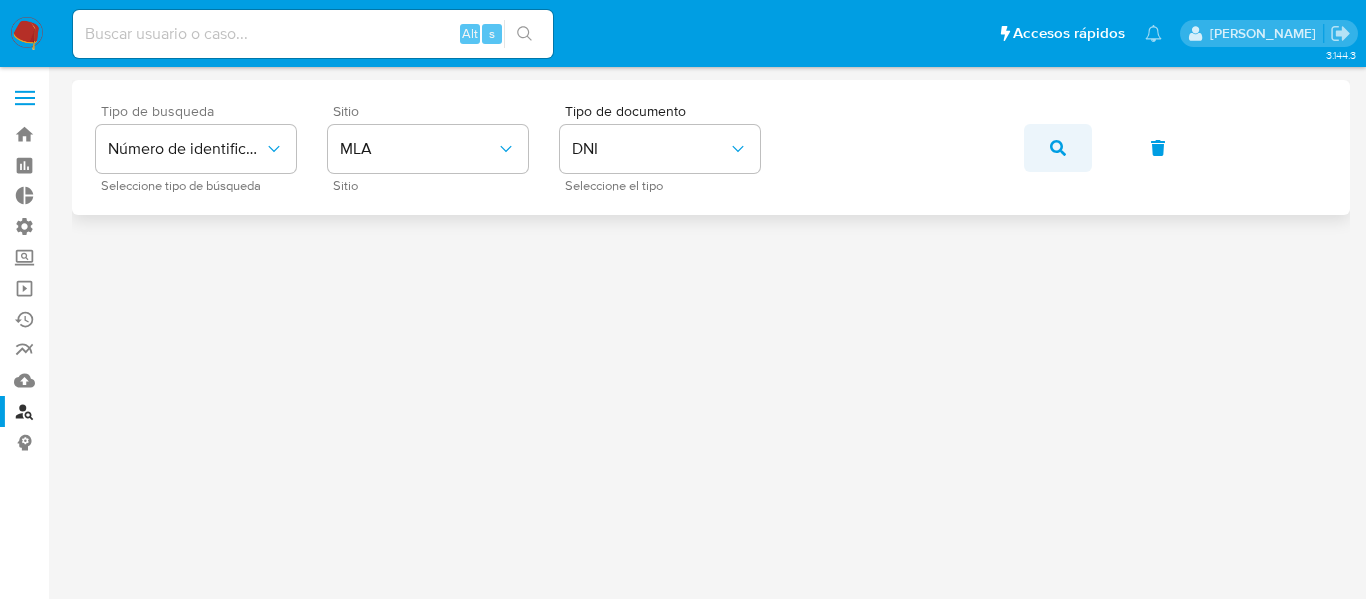 click at bounding box center (1058, 148) 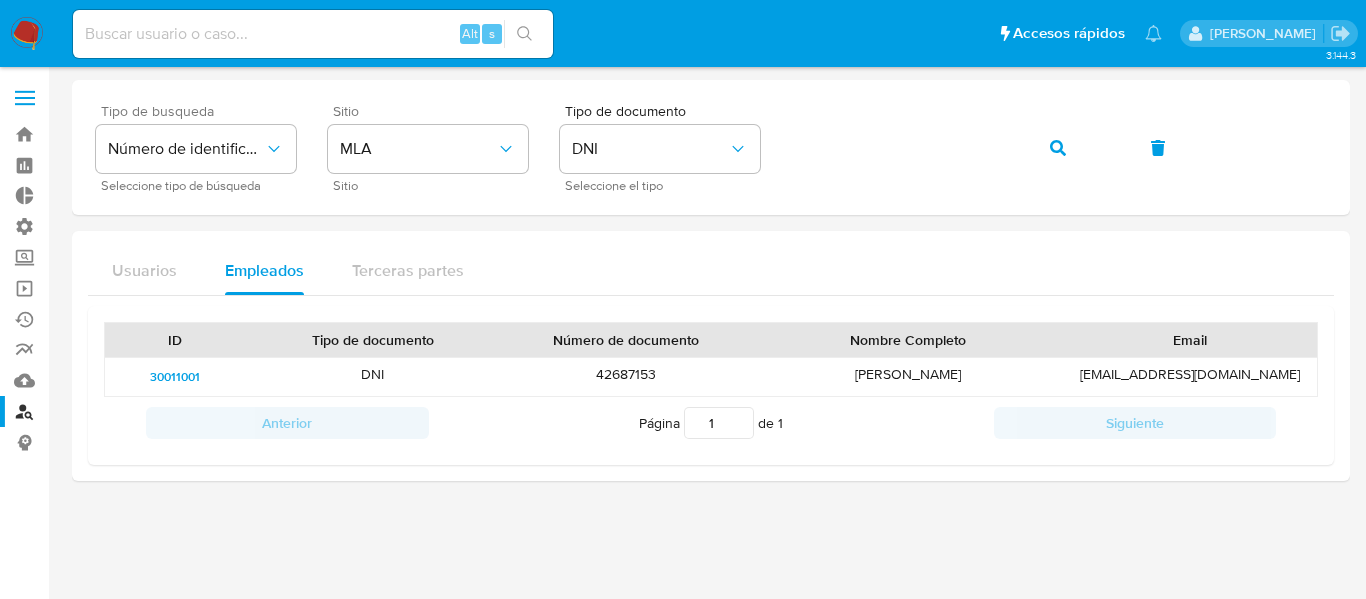 click at bounding box center (25, 98) 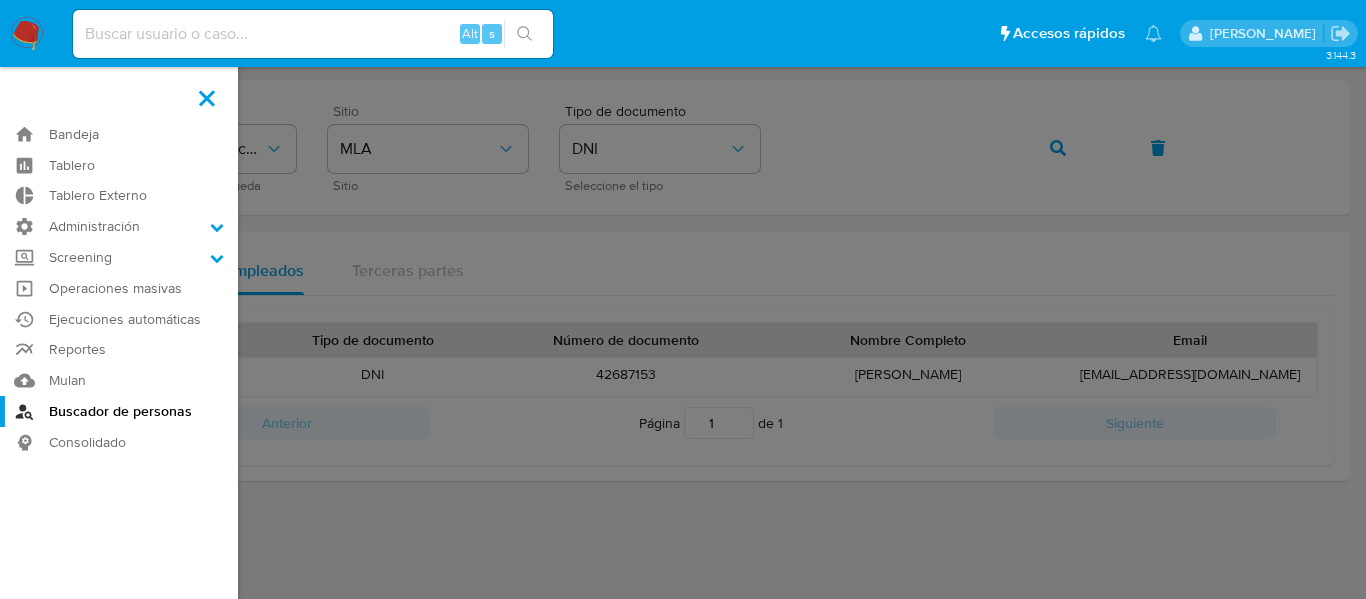 click at bounding box center (207, 98) 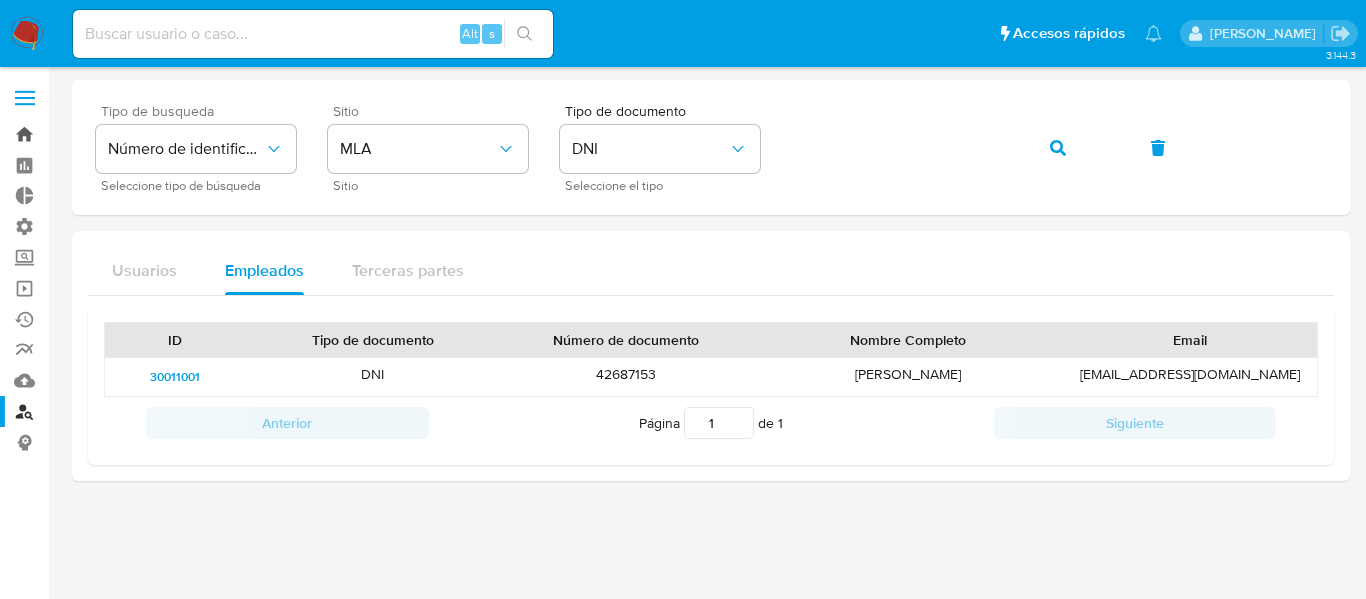 click on "Bandeja" at bounding box center [119, 134] 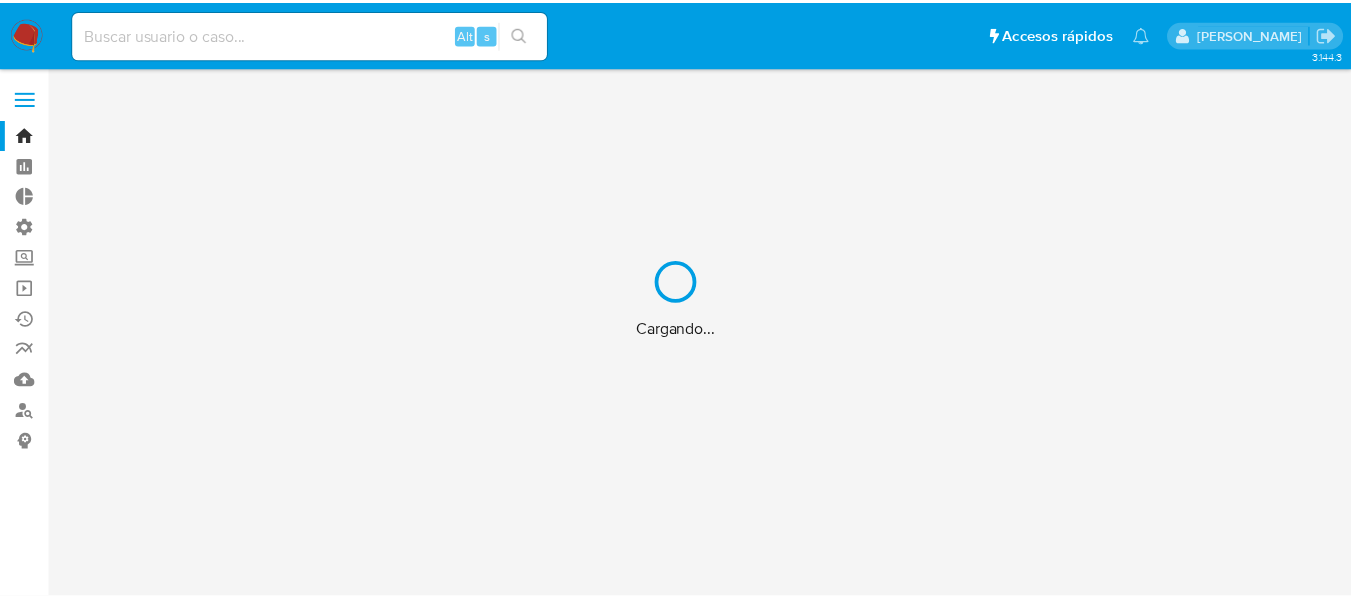 scroll, scrollTop: 0, scrollLeft: 0, axis: both 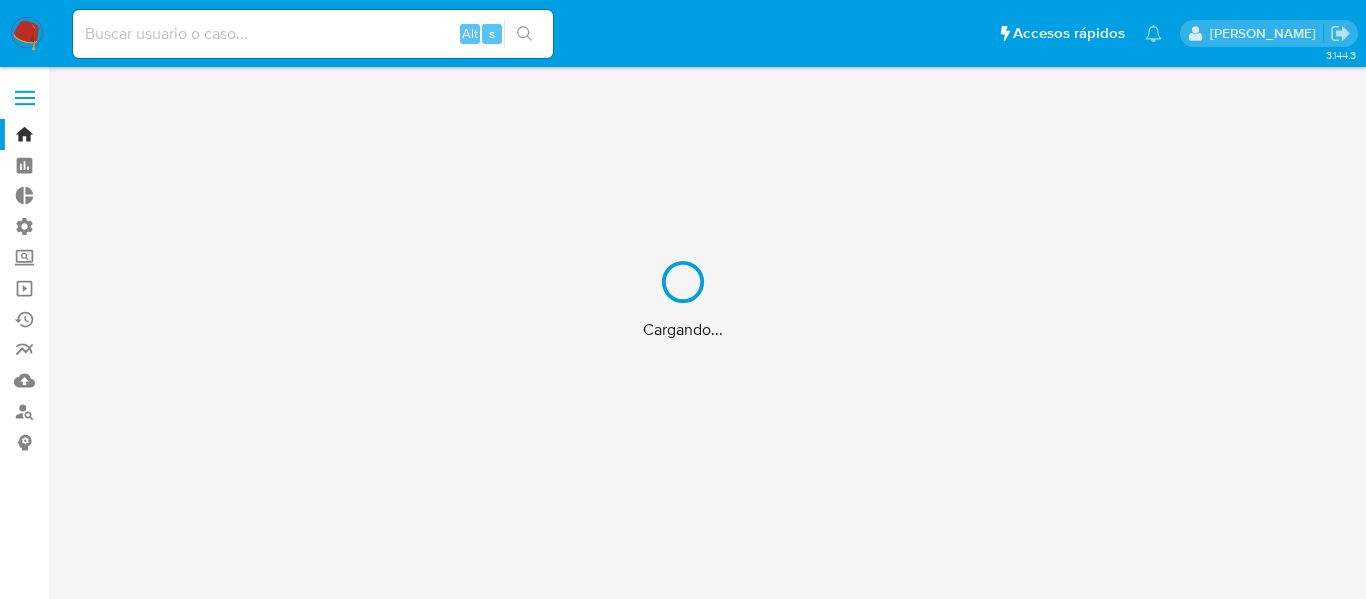 click on "Cargando..." at bounding box center (683, 299) 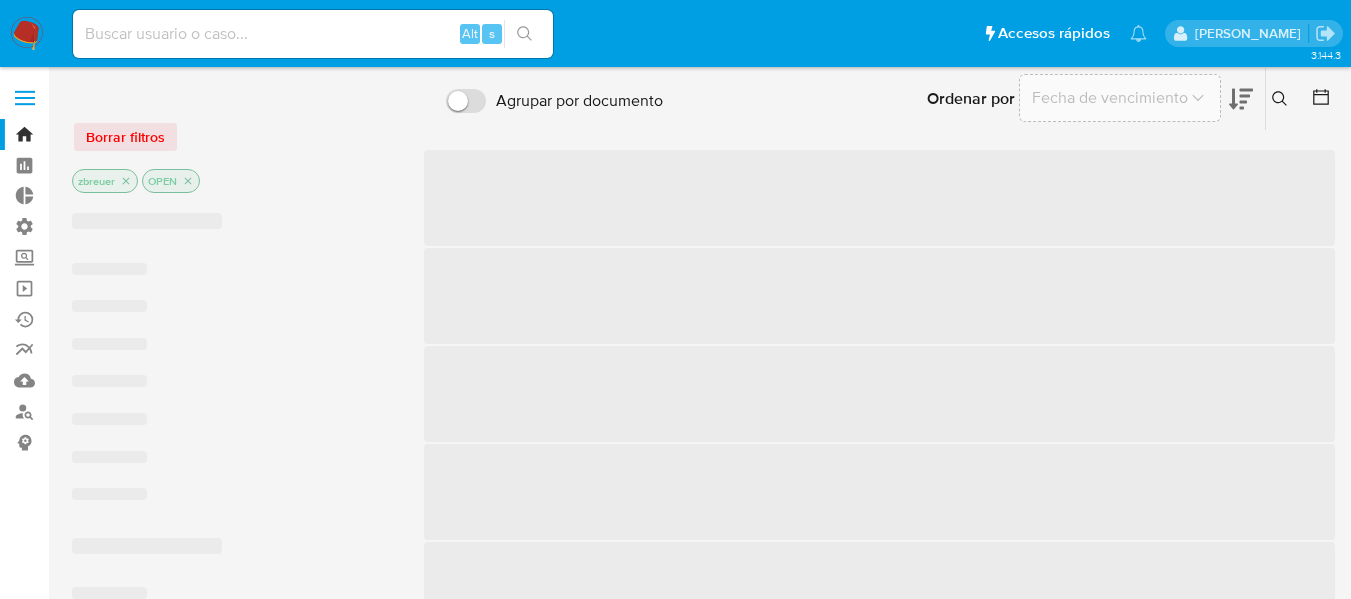 click at bounding box center (313, 34) 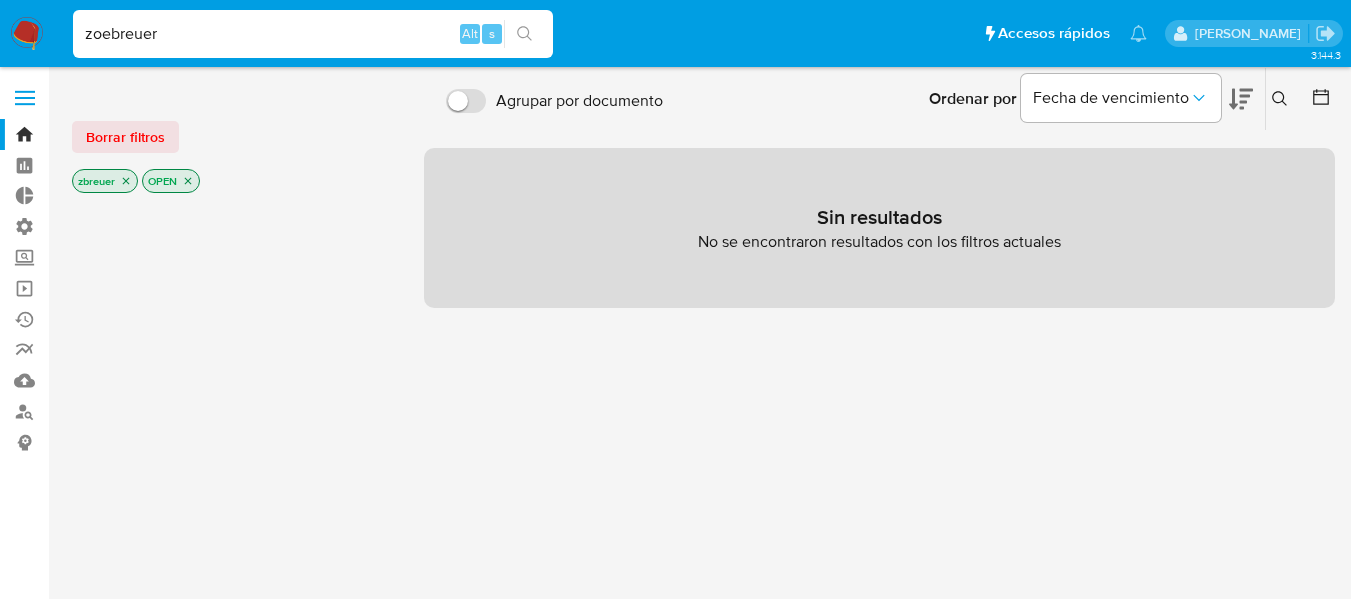 type on "zoebreuer" 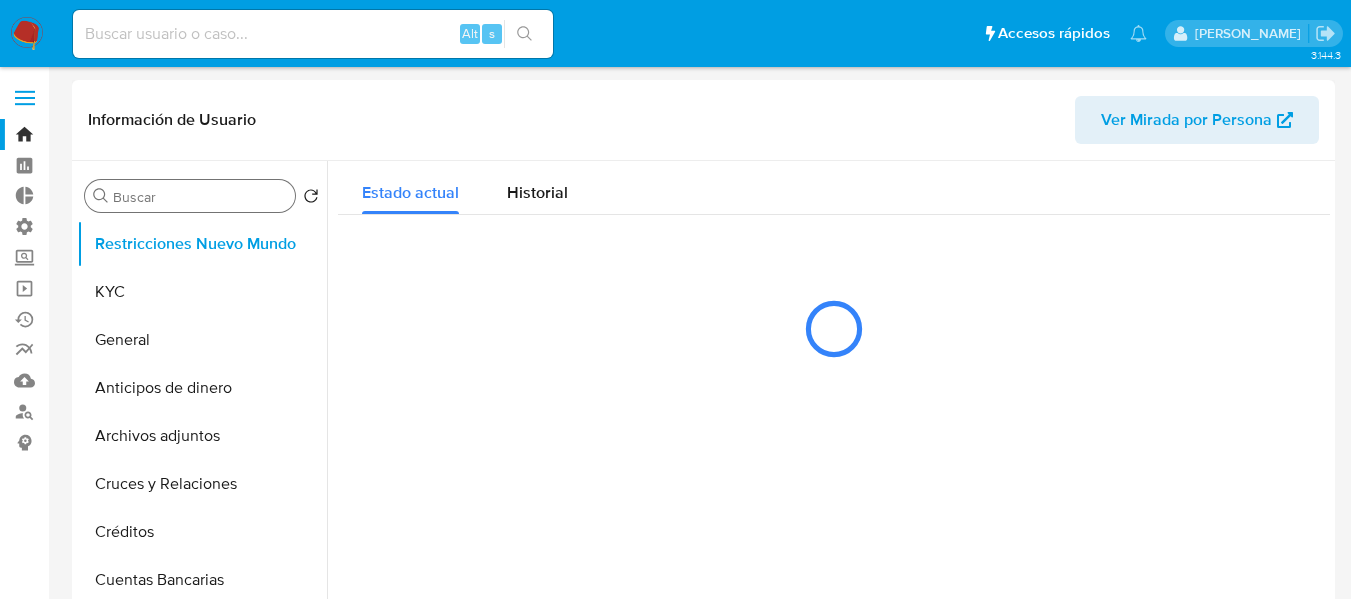 select on "10" 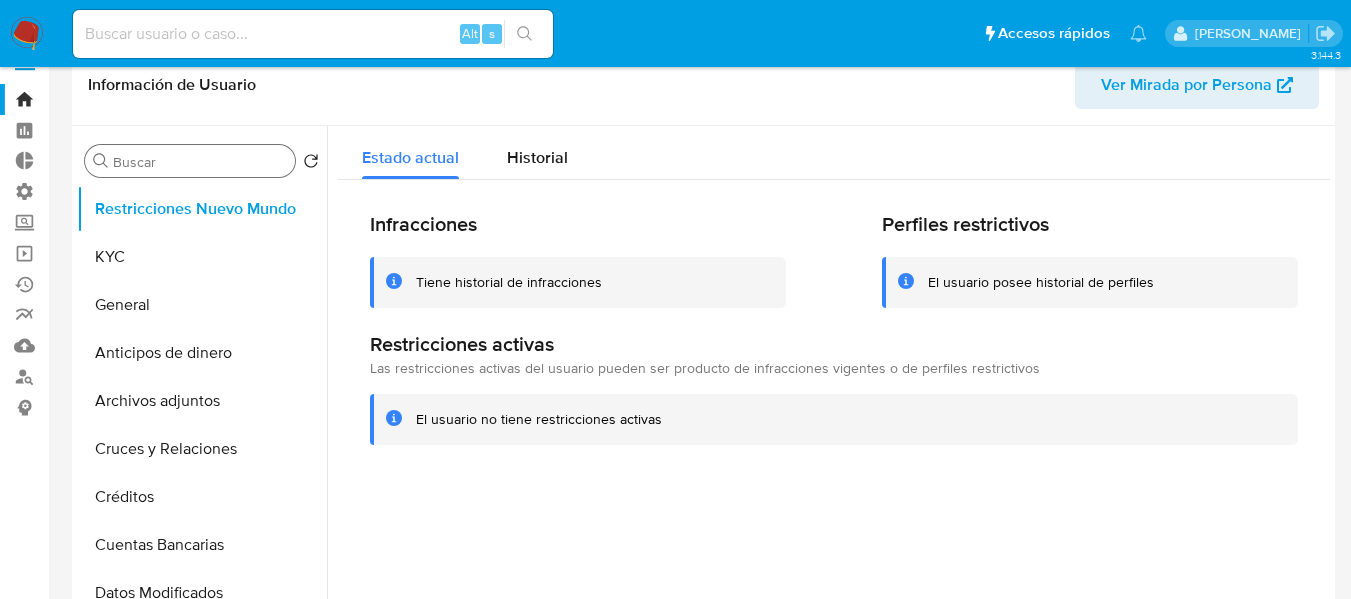 scroll, scrollTop: 0, scrollLeft: 0, axis: both 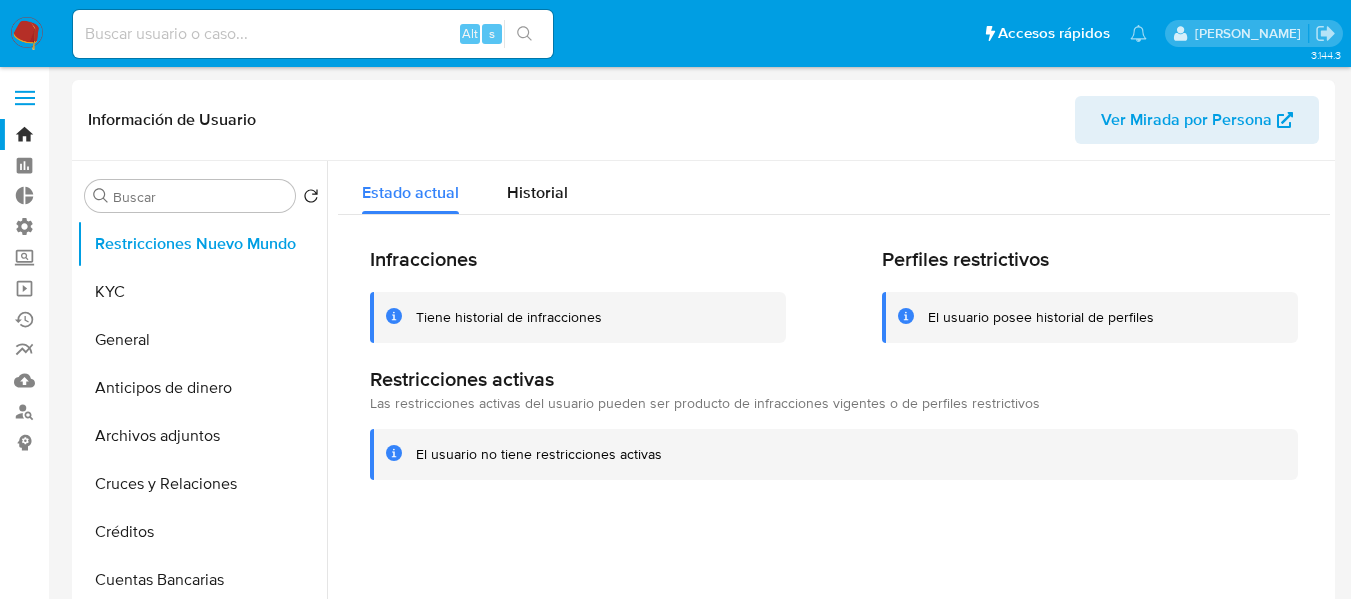 click on "Pausado Ver notificaciones Alt s Accesos rápidos   Presiona las siguientes teclas para acceder a algunas de las funciones Buscar caso o usuario Alt s Volver al home Alt h Agregar un archivo adjunto Alt a Zoe Breuer" at bounding box center (675, 33) 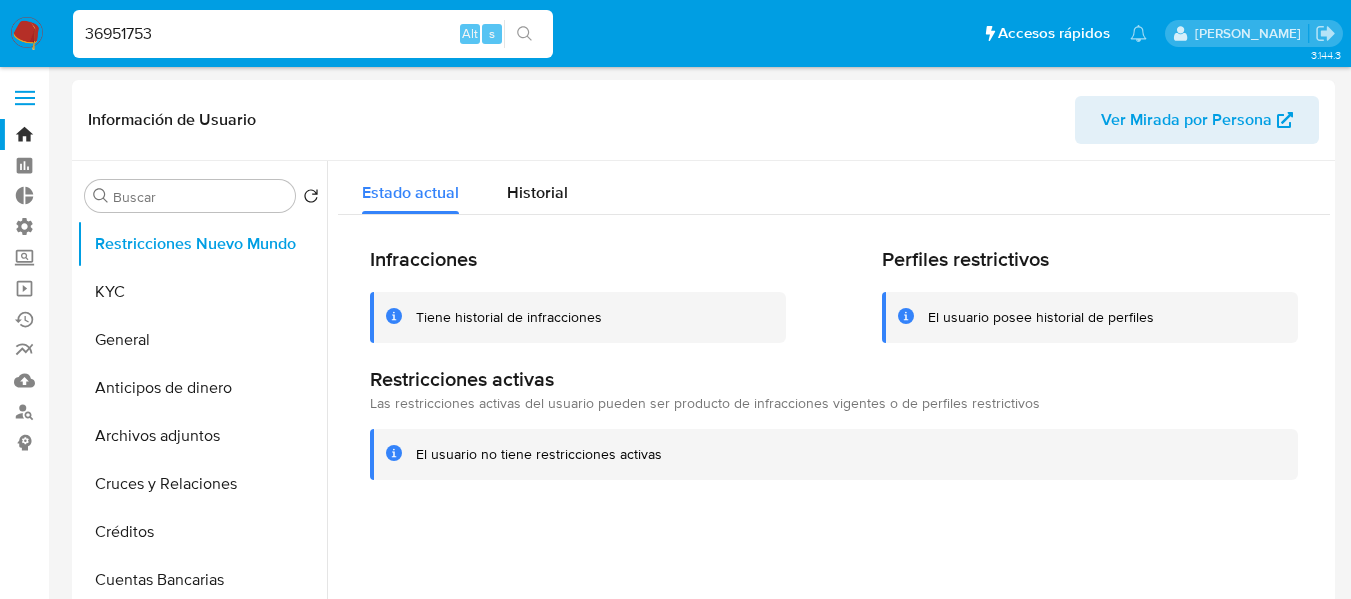 type on "36951753" 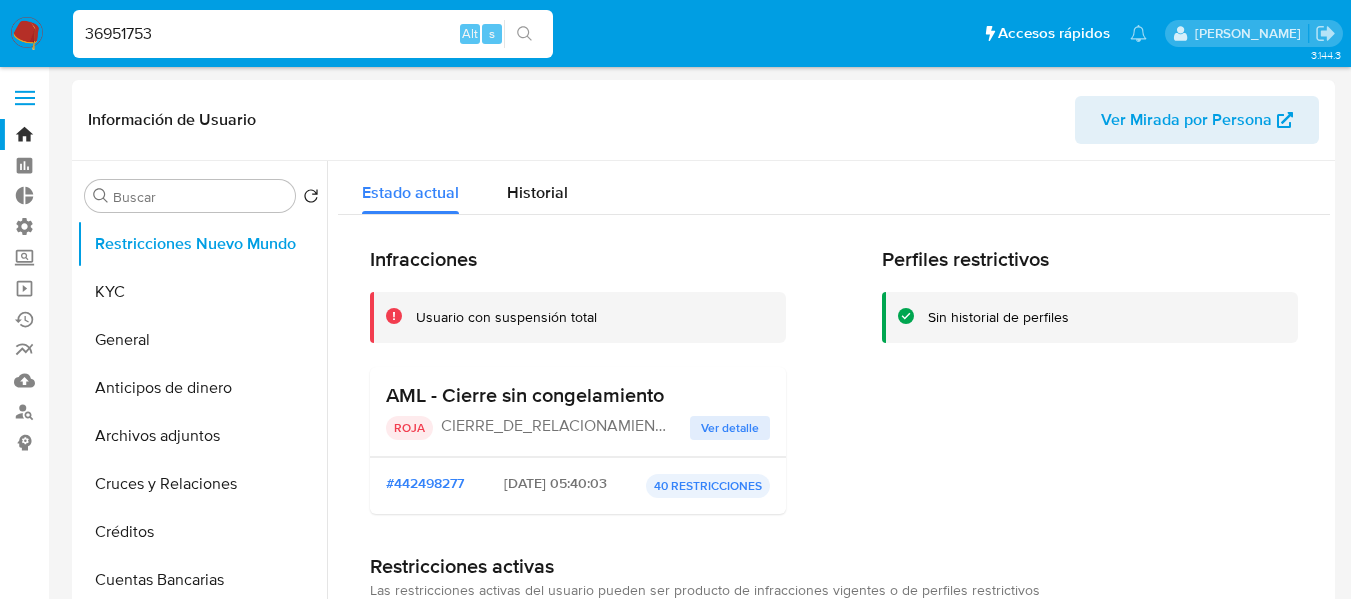 select on "10" 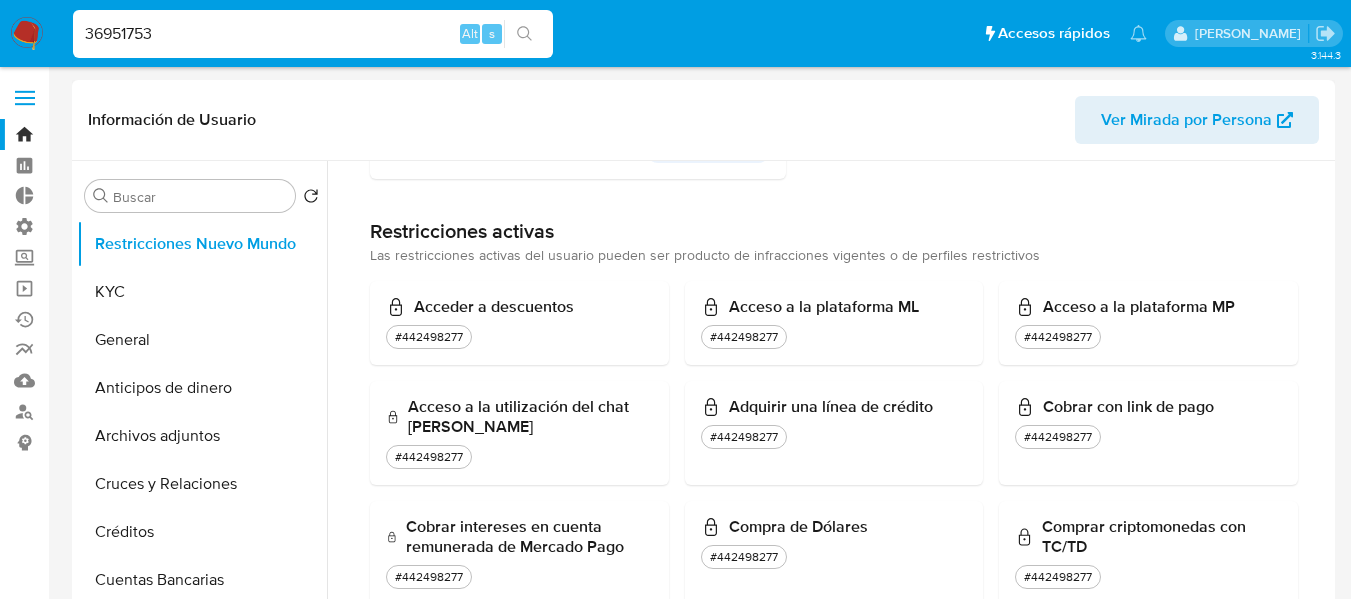 scroll, scrollTop: 300, scrollLeft: 0, axis: vertical 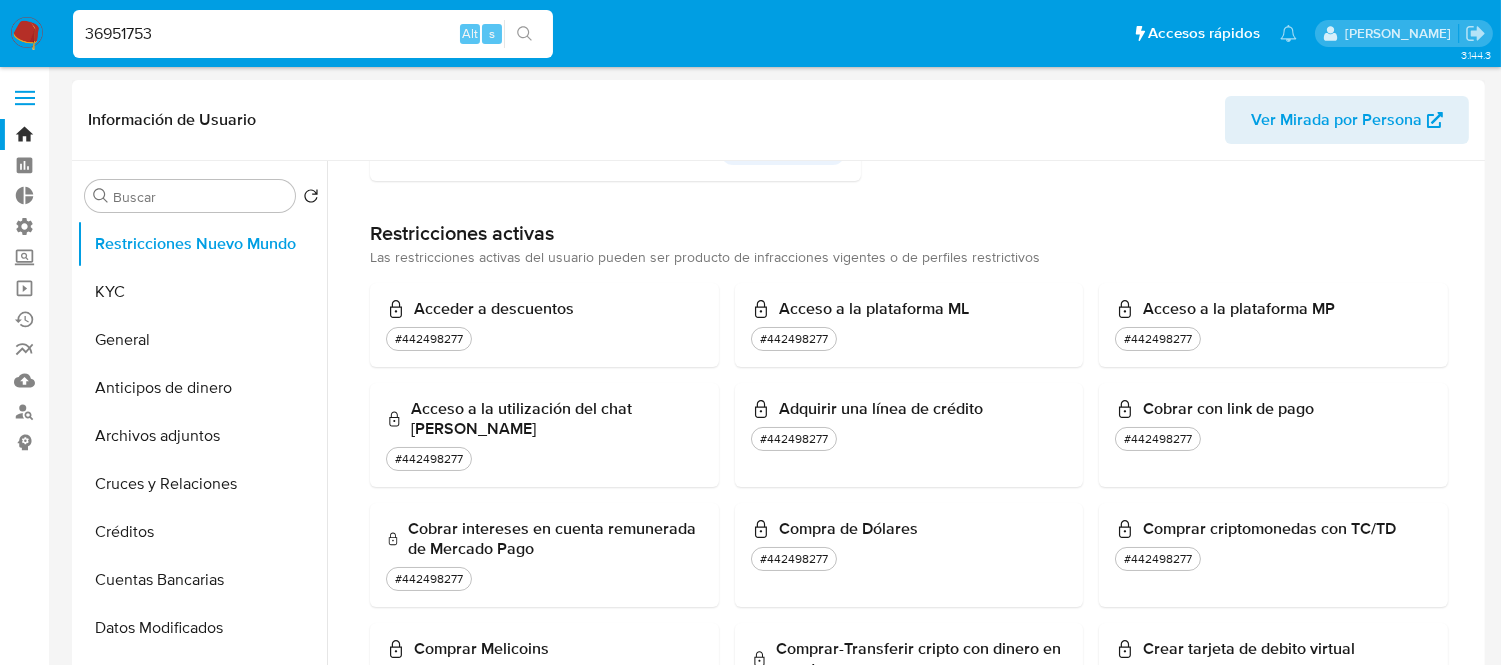 drag, startPoint x: 366, startPoint y: 231, endPoint x: 395, endPoint y: 231, distance: 29 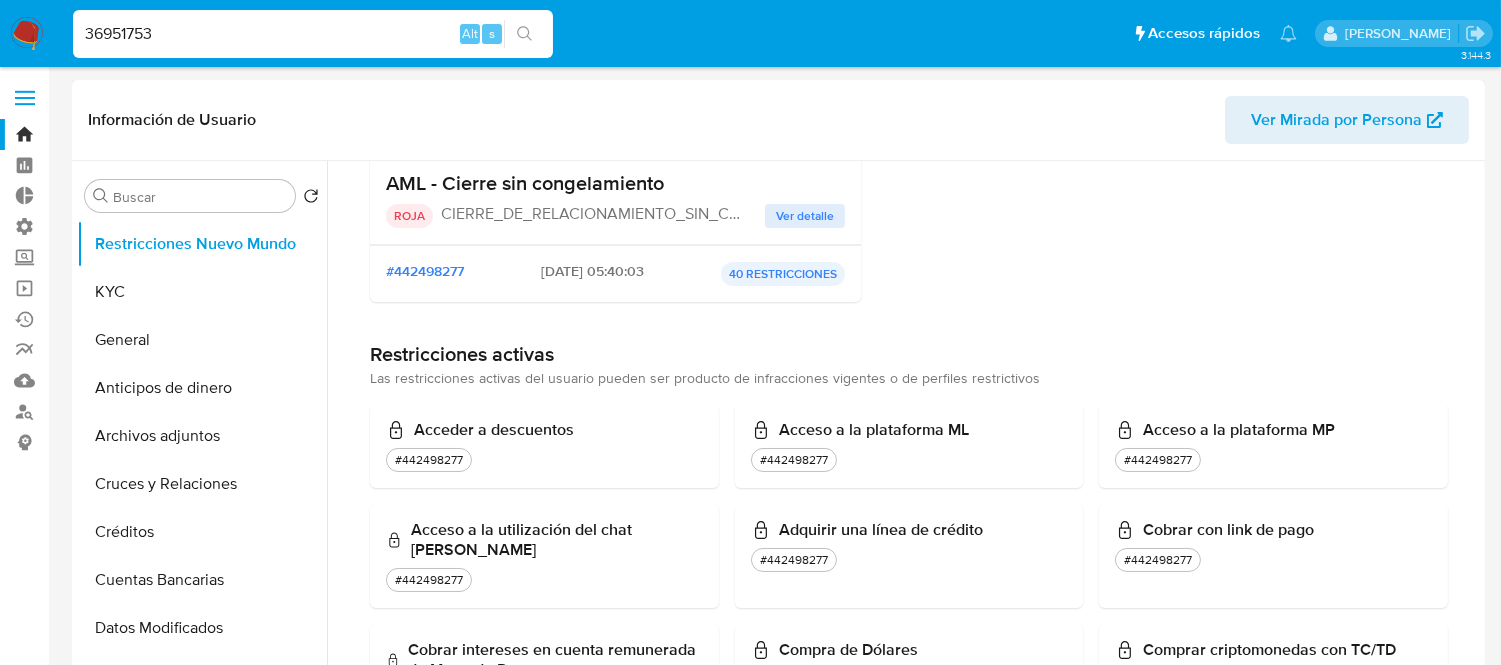 scroll, scrollTop: 0, scrollLeft: 0, axis: both 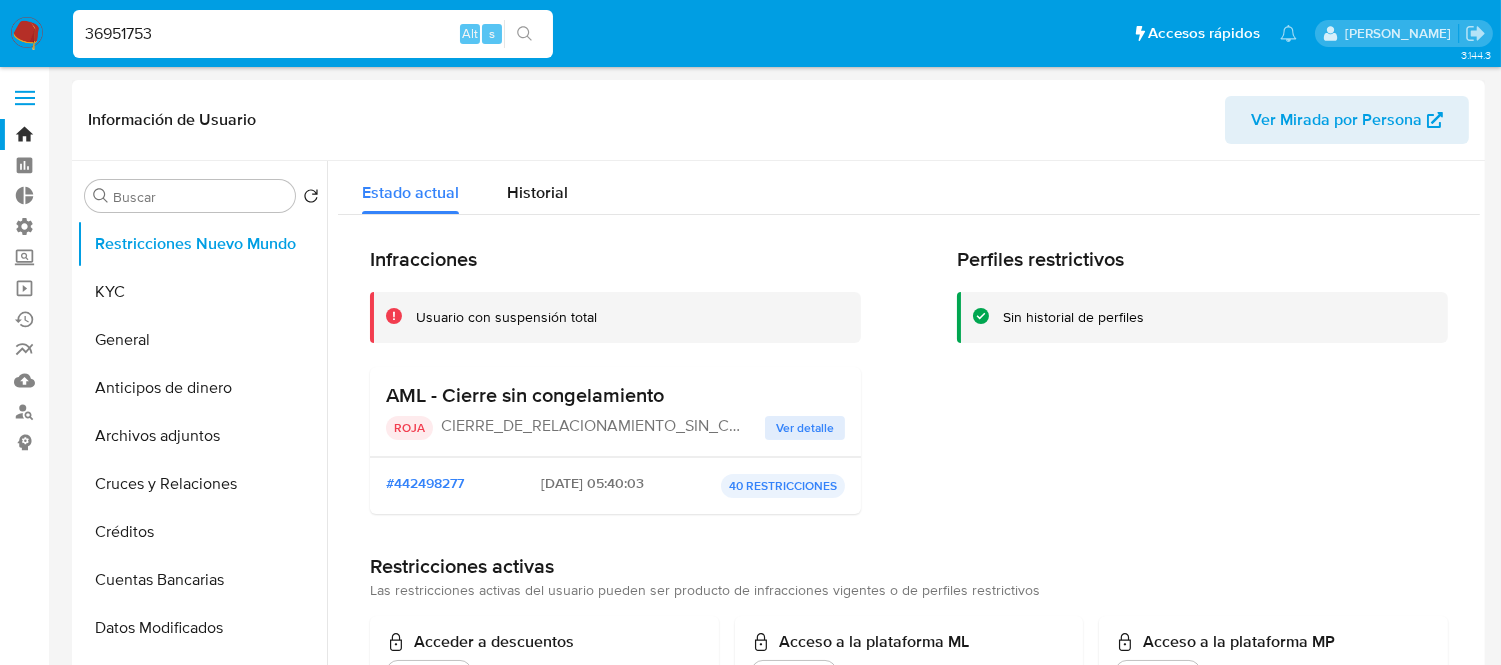 click on "Ver detalle" at bounding box center (805, 428) 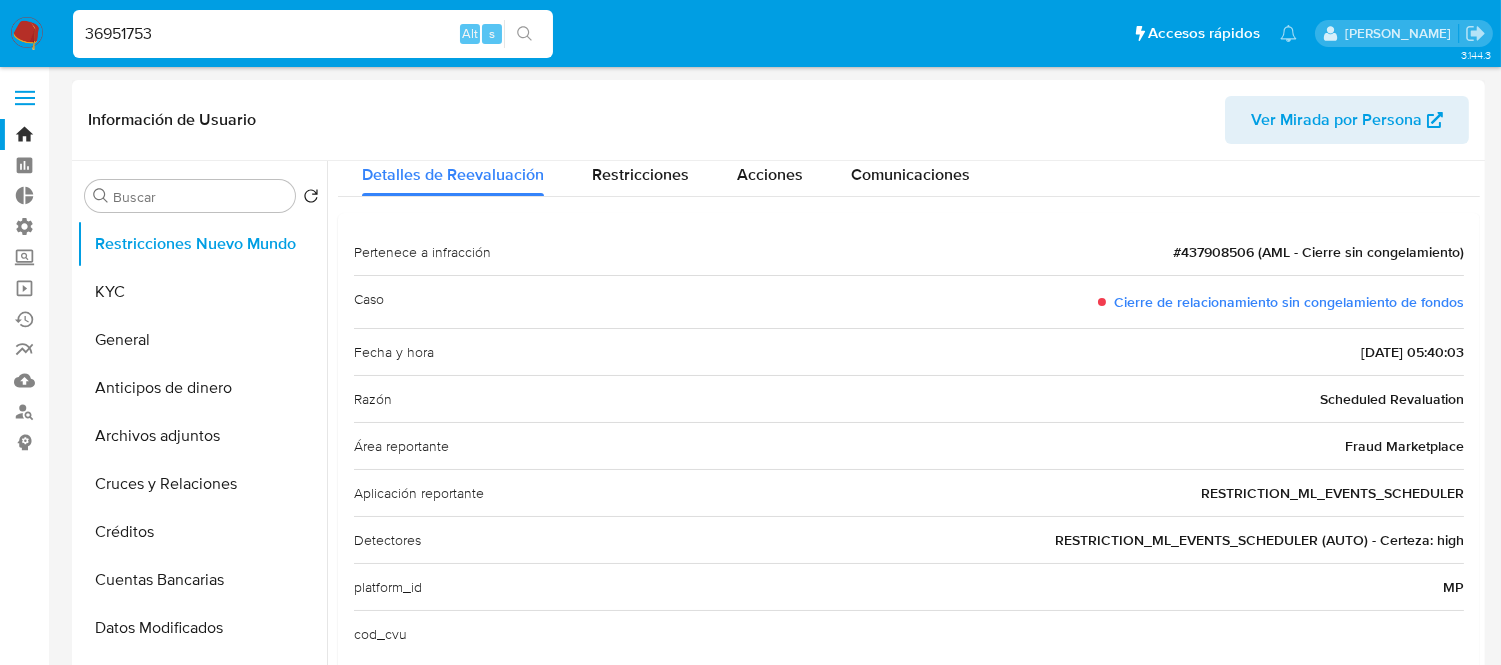 scroll, scrollTop: 75, scrollLeft: 0, axis: vertical 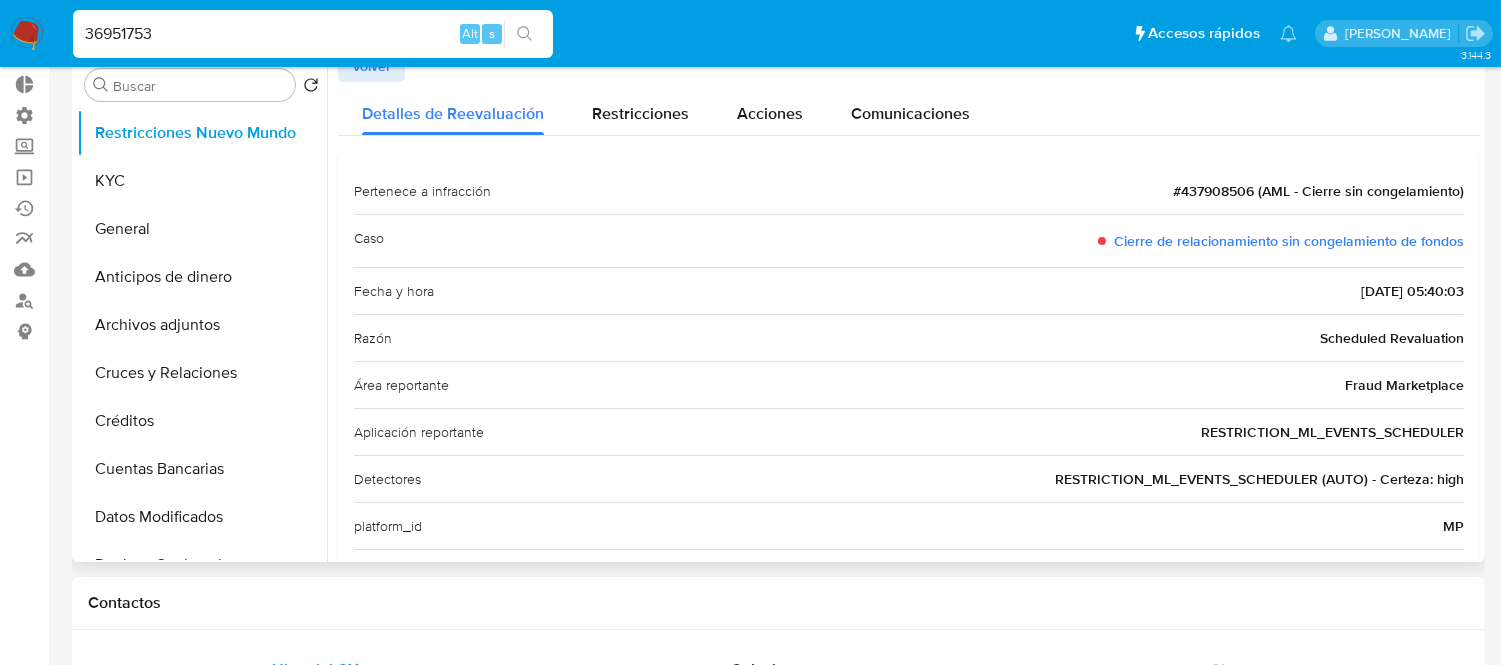click on "Volver" at bounding box center (371, 66) 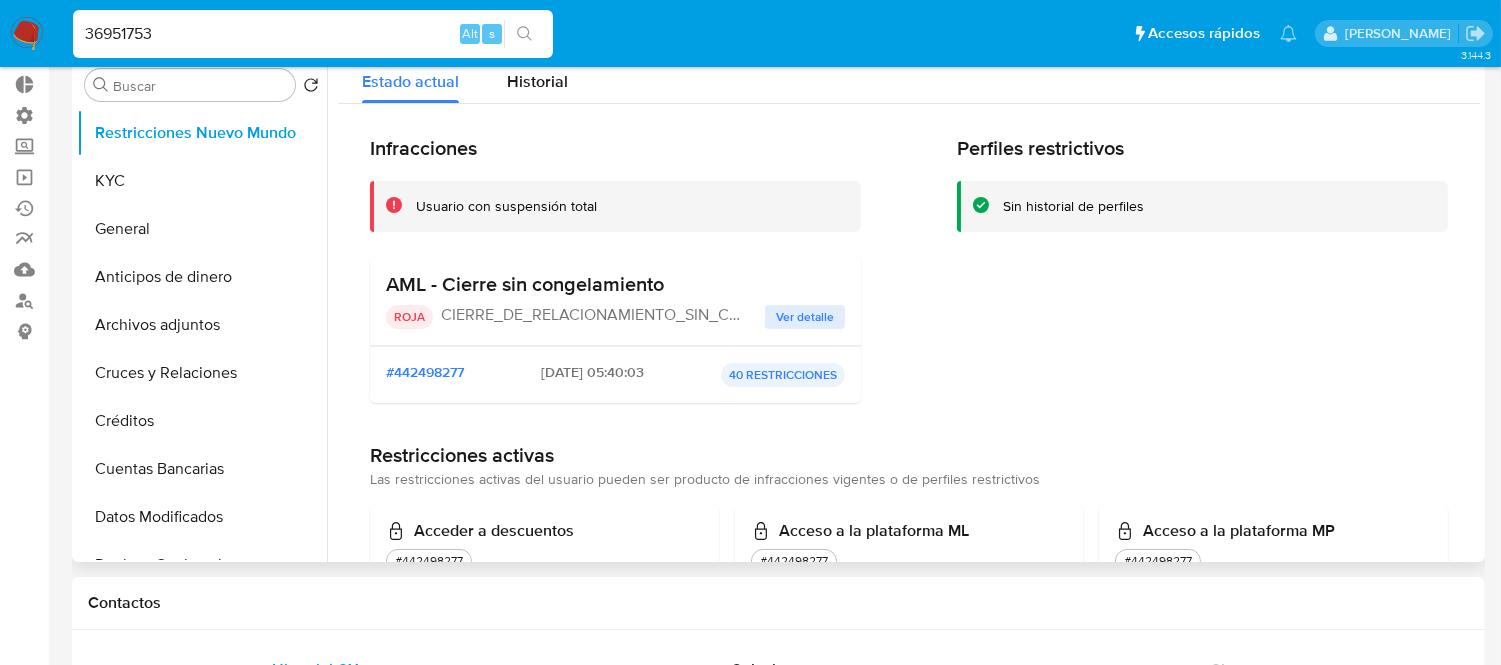 click on "Ver detalle" at bounding box center [805, 317] 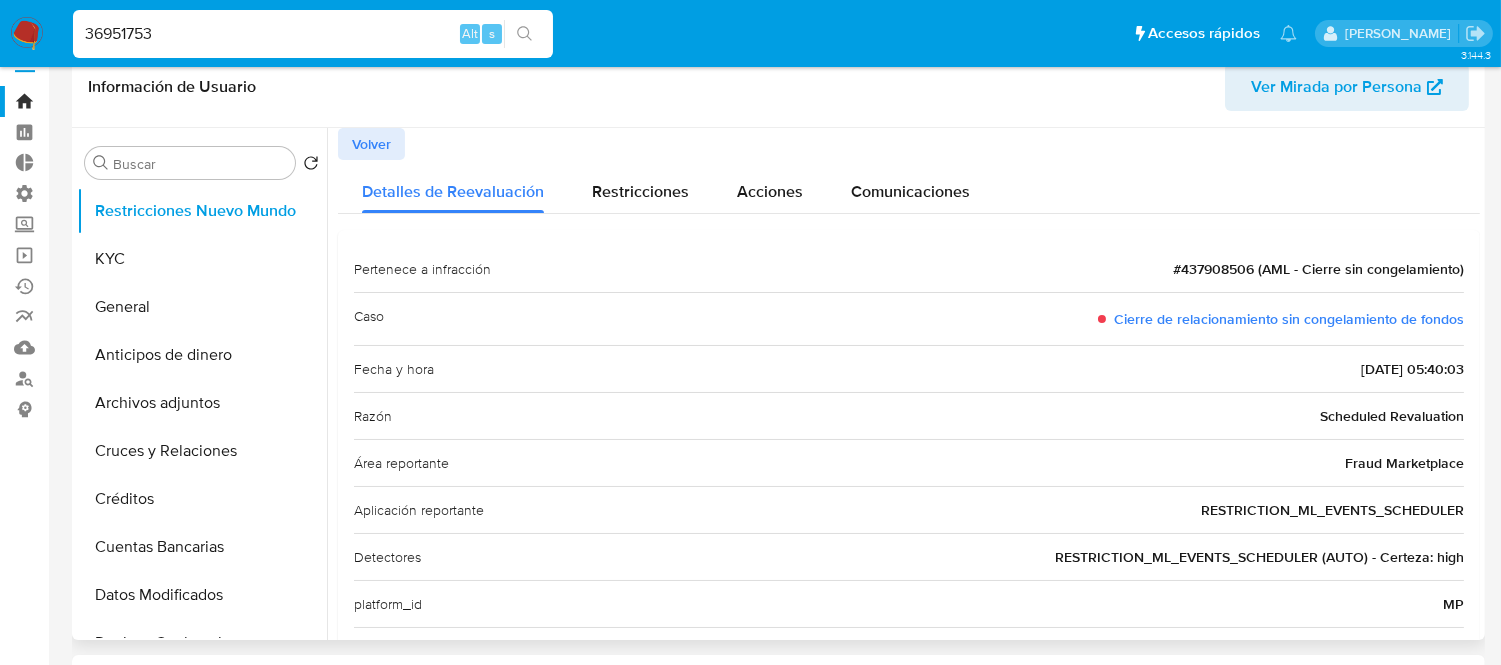 scroll, scrollTop: 0, scrollLeft: 0, axis: both 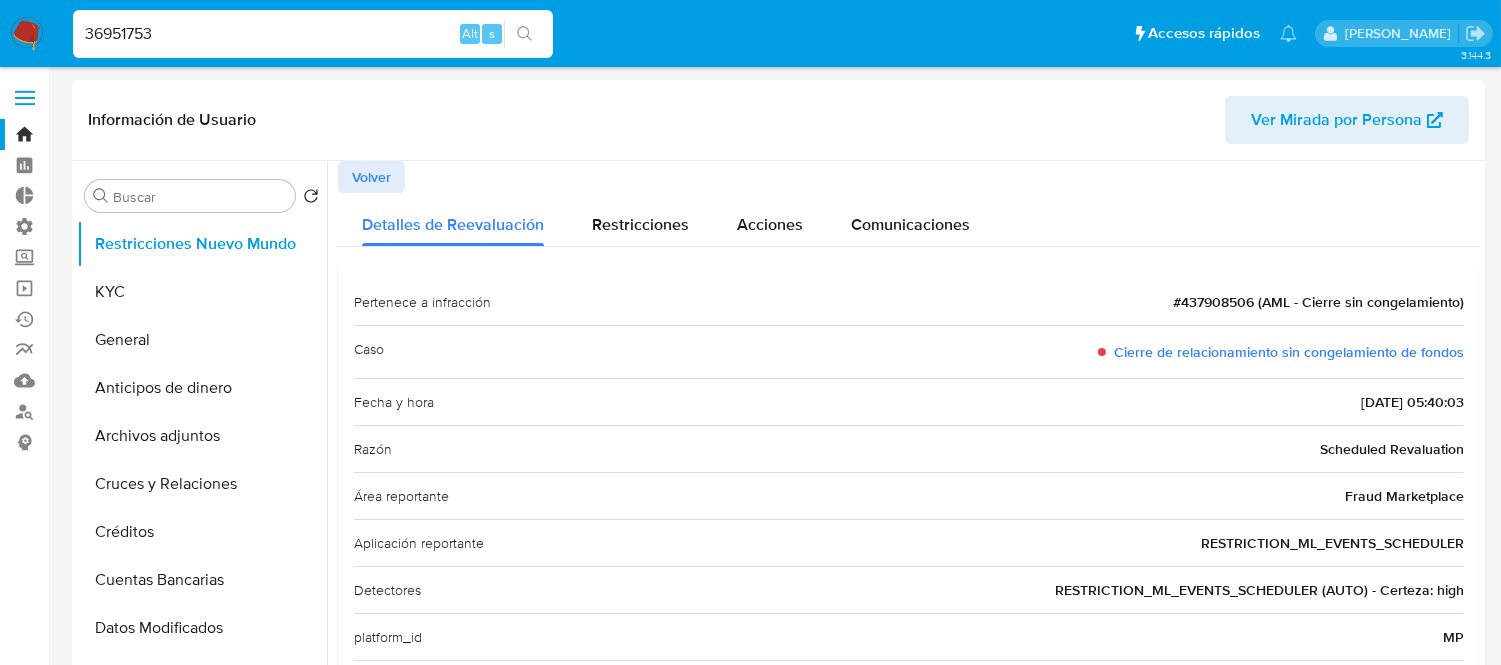 click on "Volver" at bounding box center [371, 177] 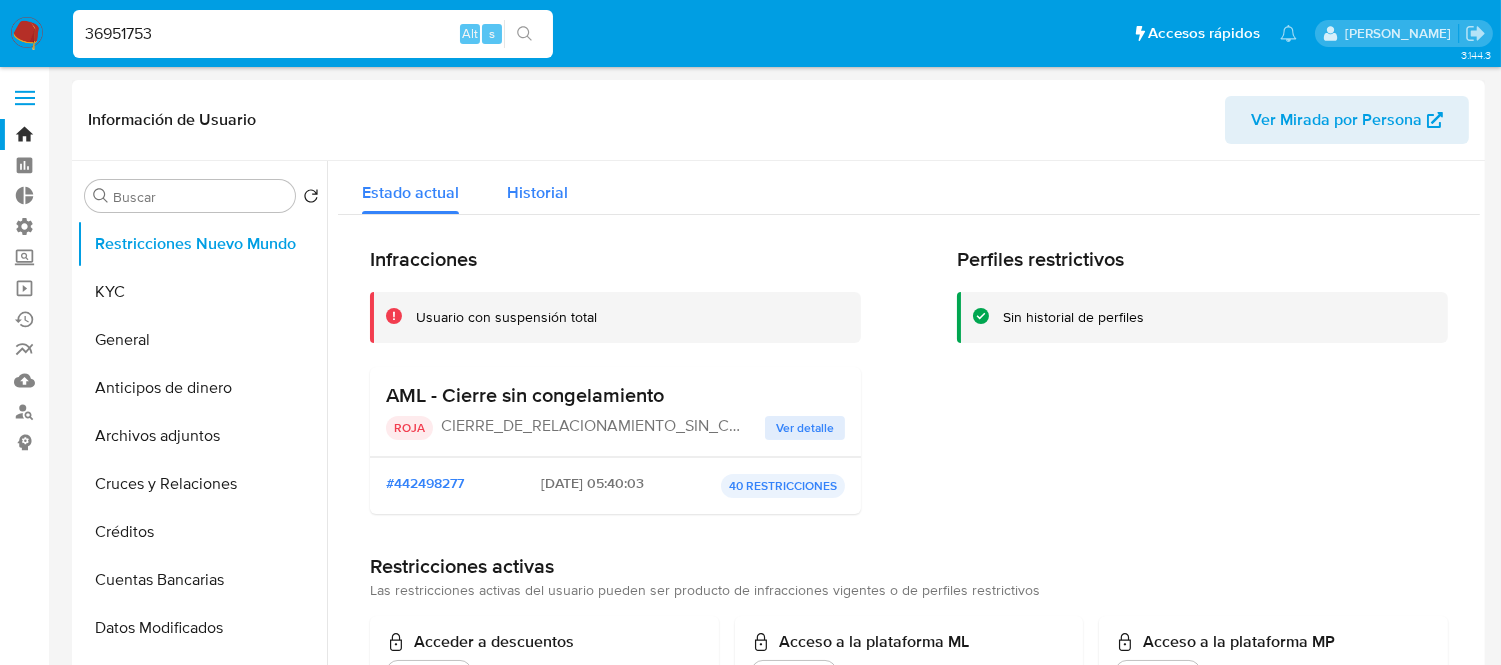 click on "Historial" at bounding box center (537, 192) 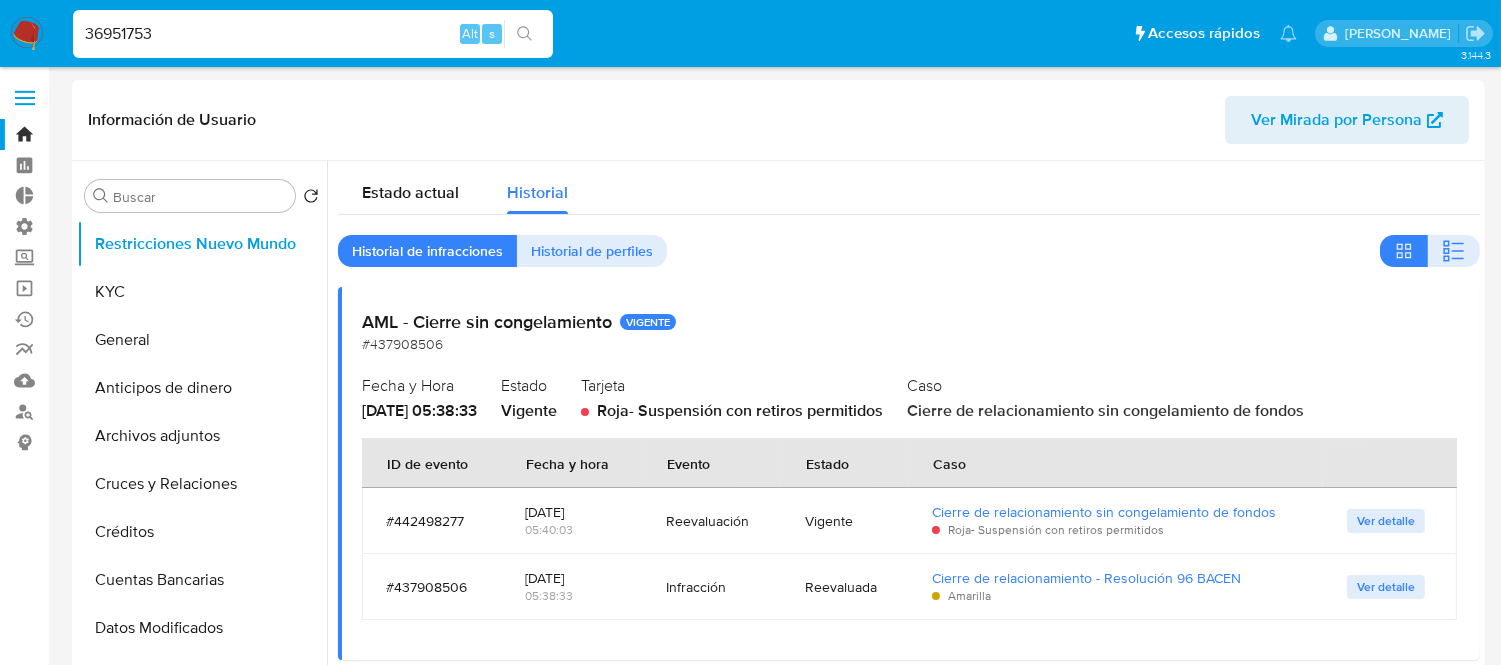 scroll, scrollTop: 12, scrollLeft: 0, axis: vertical 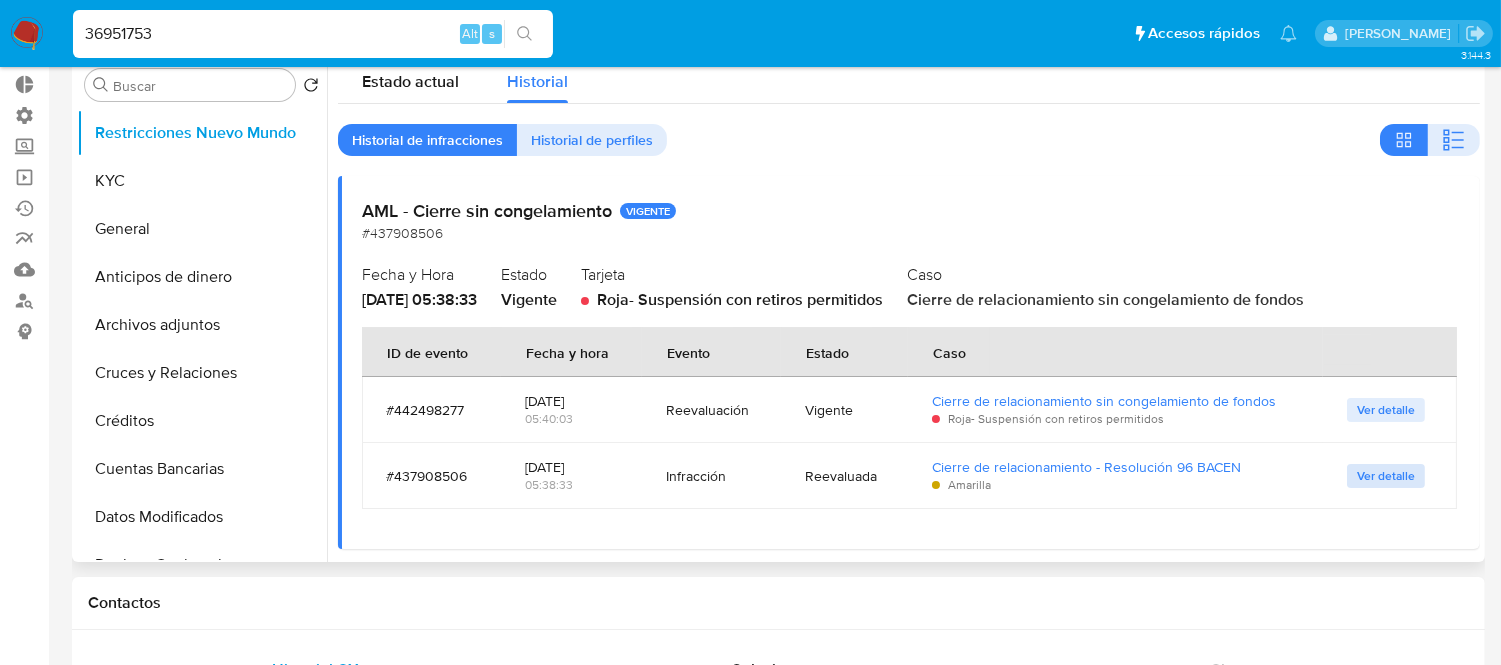 click on "Ver detalle" at bounding box center (1386, 476) 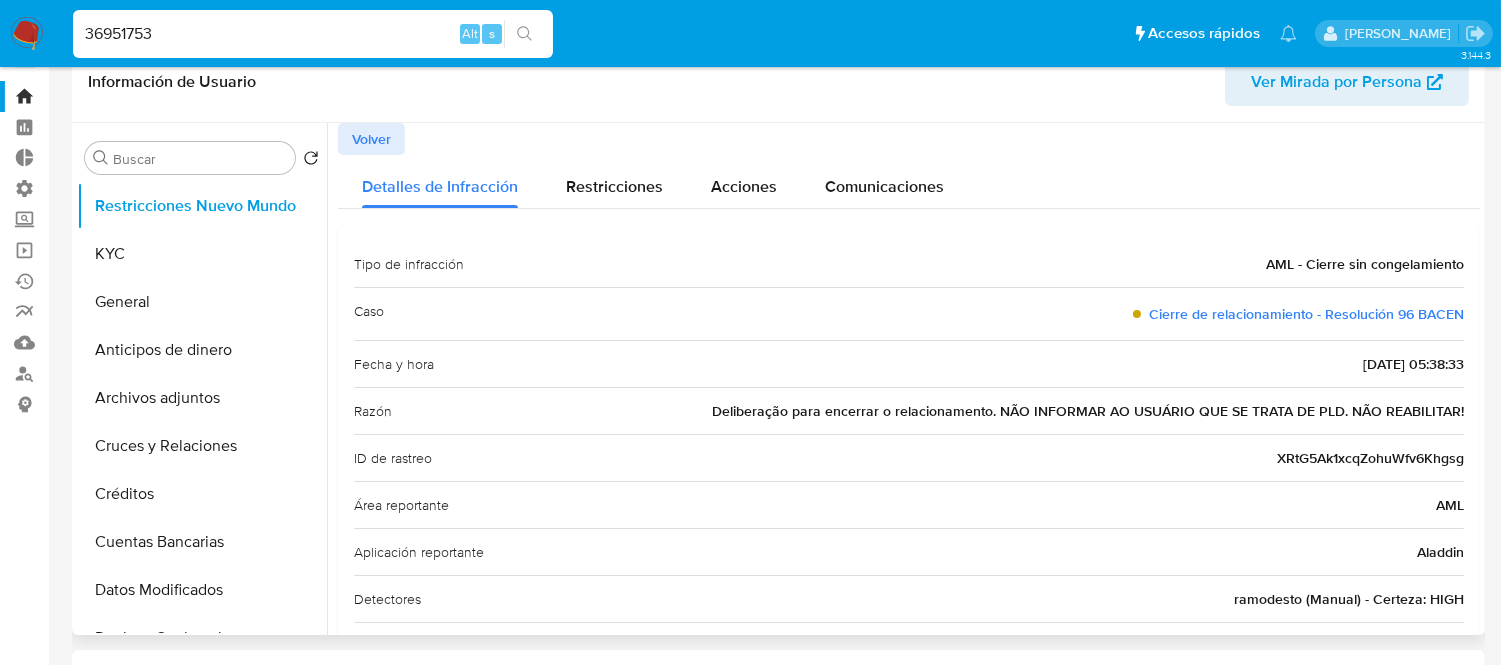 scroll, scrollTop: 0, scrollLeft: 0, axis: both 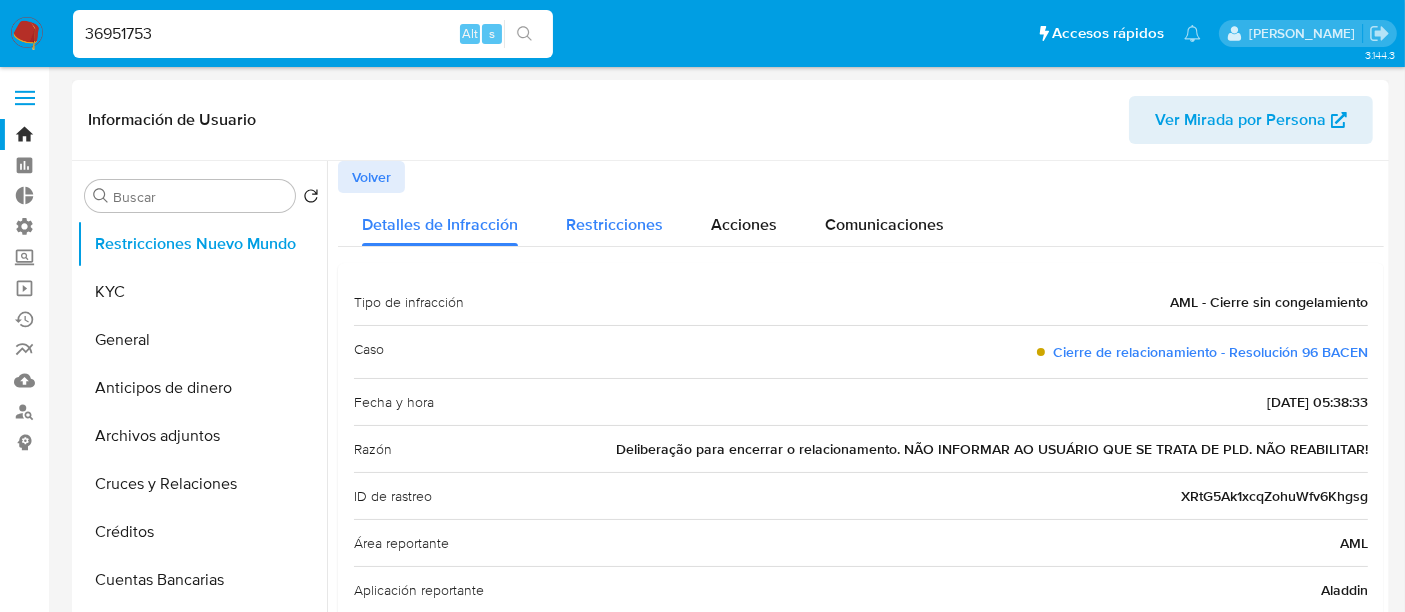 click on "Restricciones" at bounding box center (614, 219) 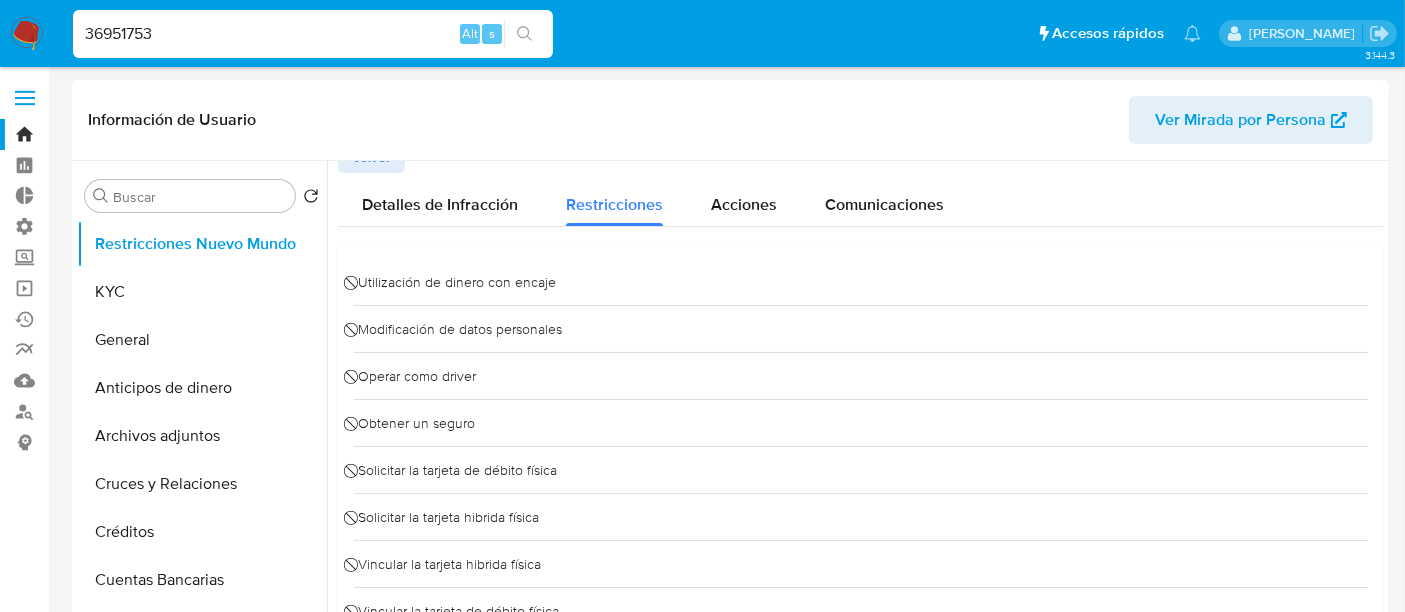 scroll, scrollTop: 0, scrollLeft: 0, axis: both 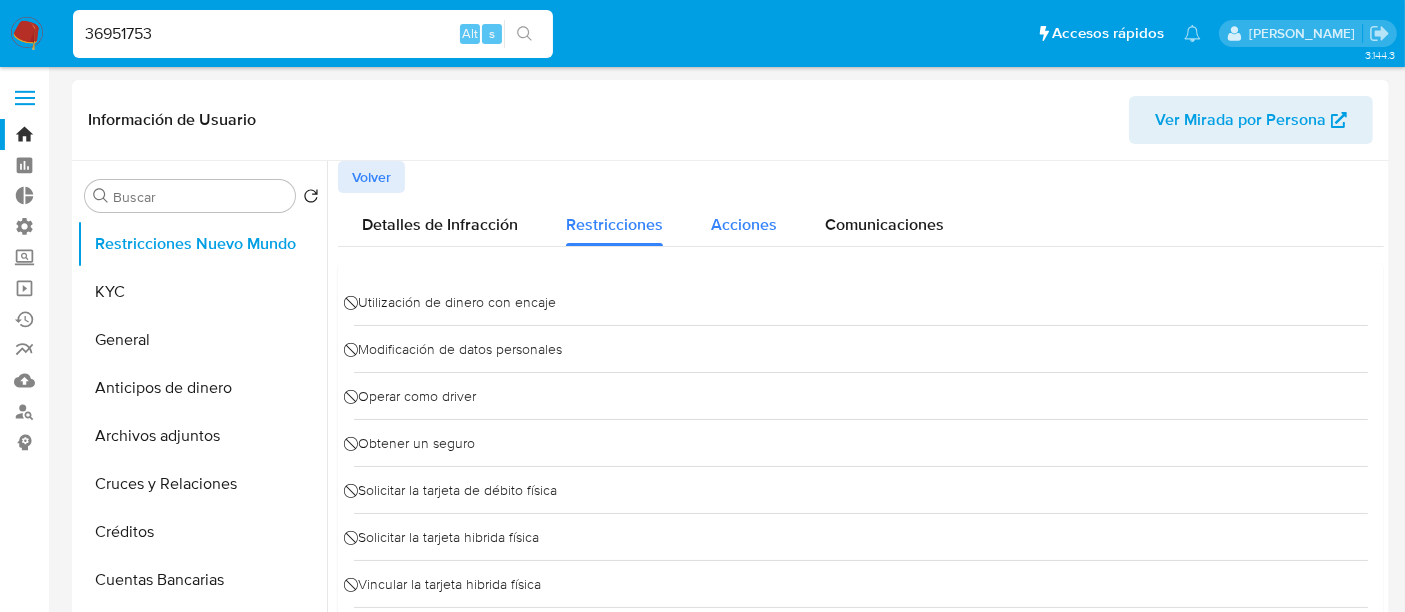 click on "Acciones" at bounding box center (744, 224) 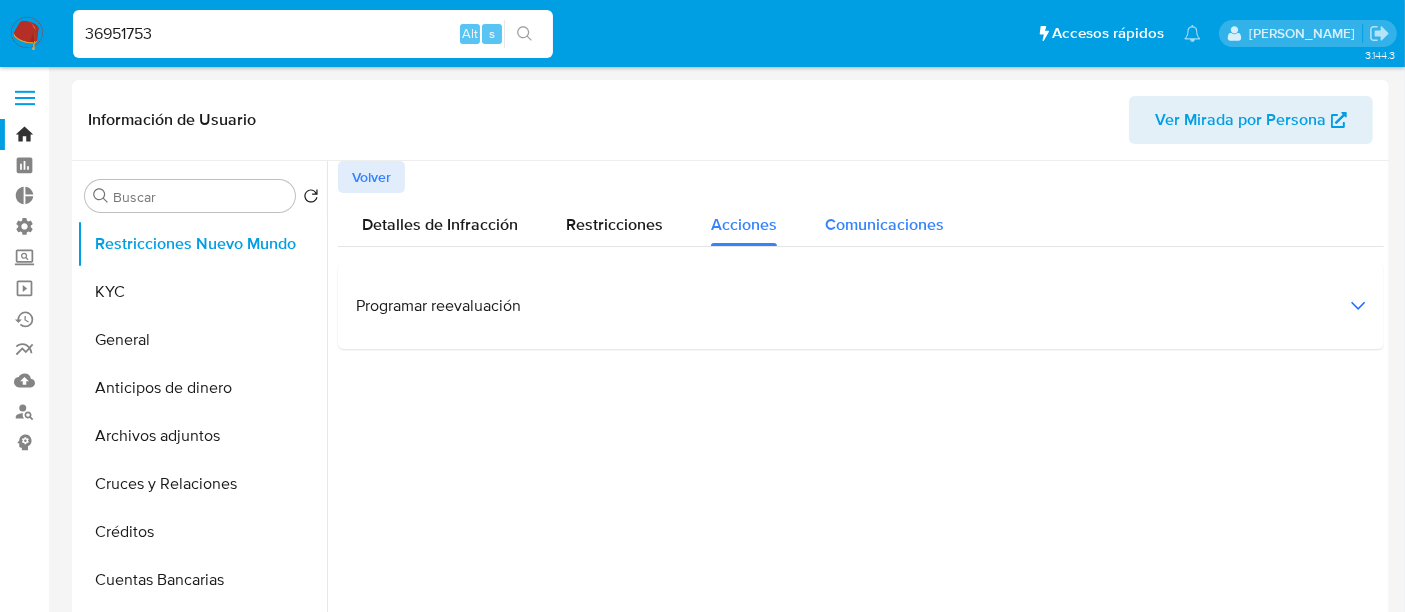 click on "Comunicaciones" at bounding box center (884, 224) 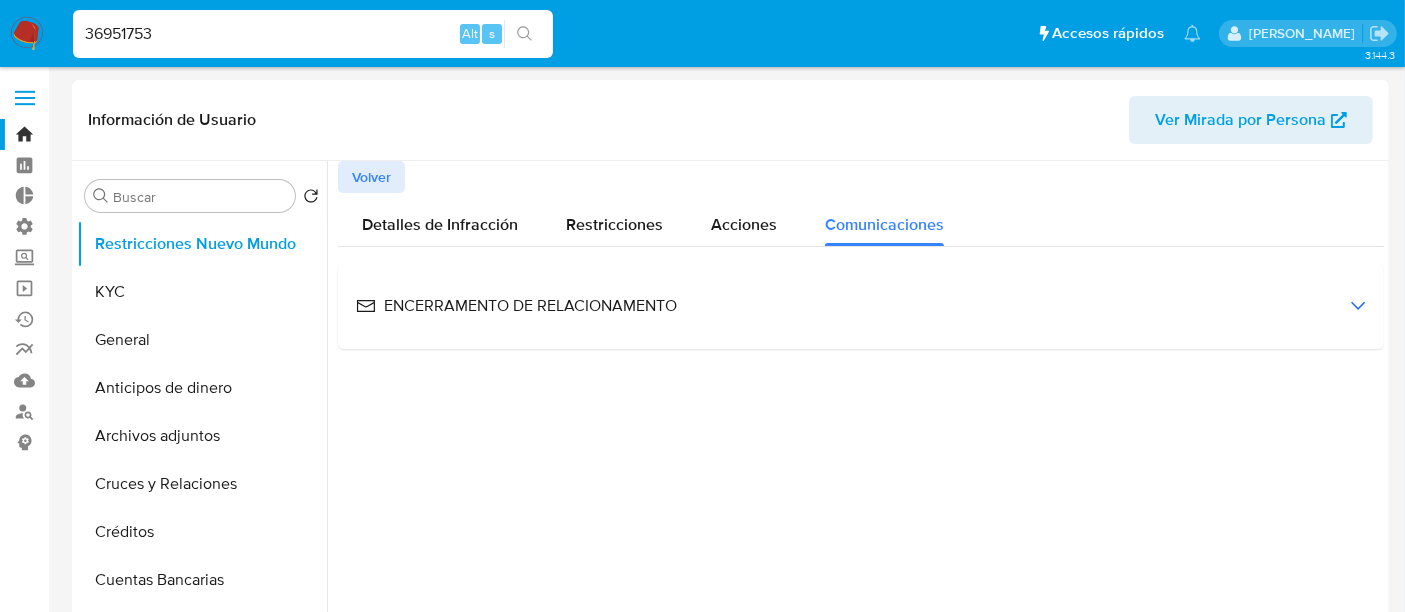 click on "ENCERRAMENTO DE RELACIONAMENTO" at bounding box center [861, 306] 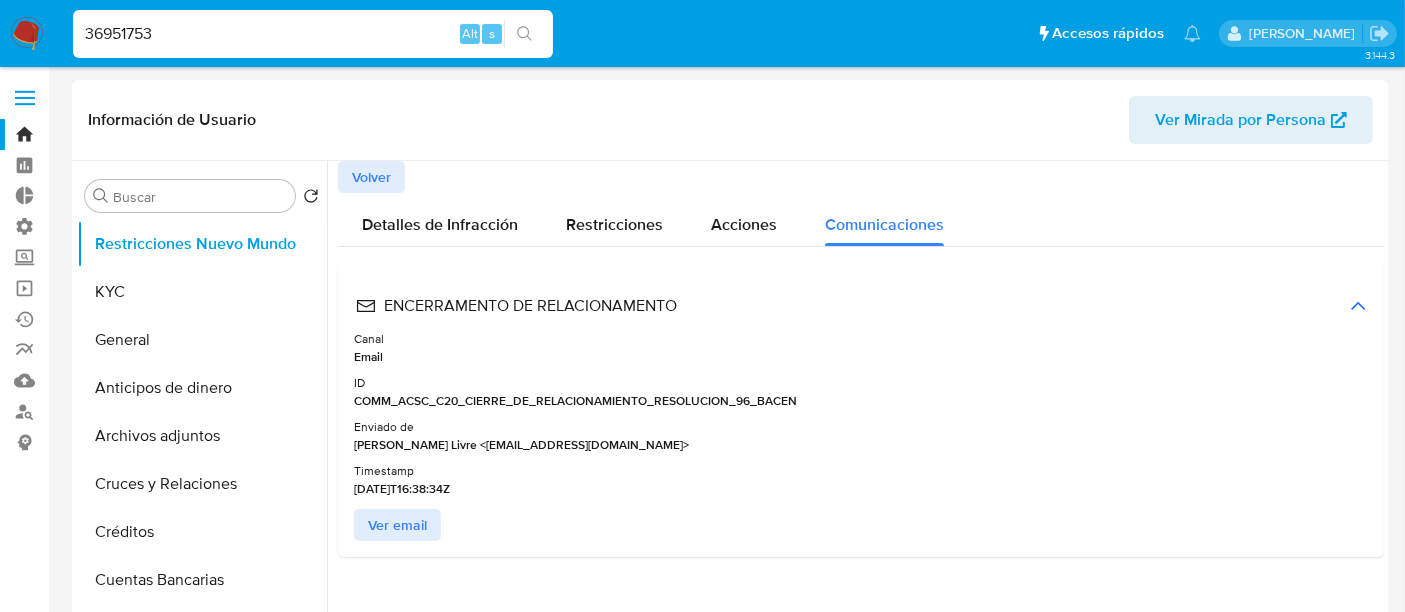 click on "Volver" at bounding box center [371, 177] 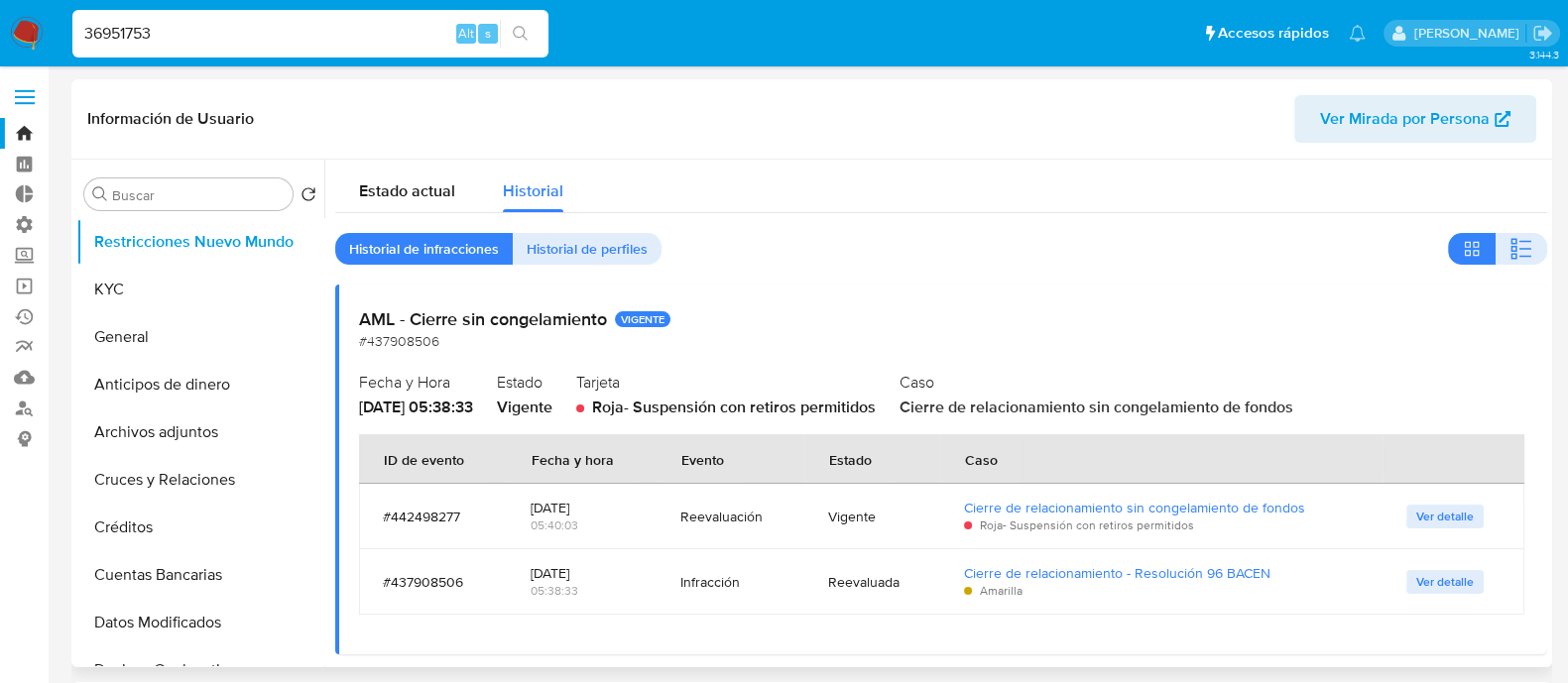 scroll, scrollTop: 13, scrollLeft: 0, axis: vertical 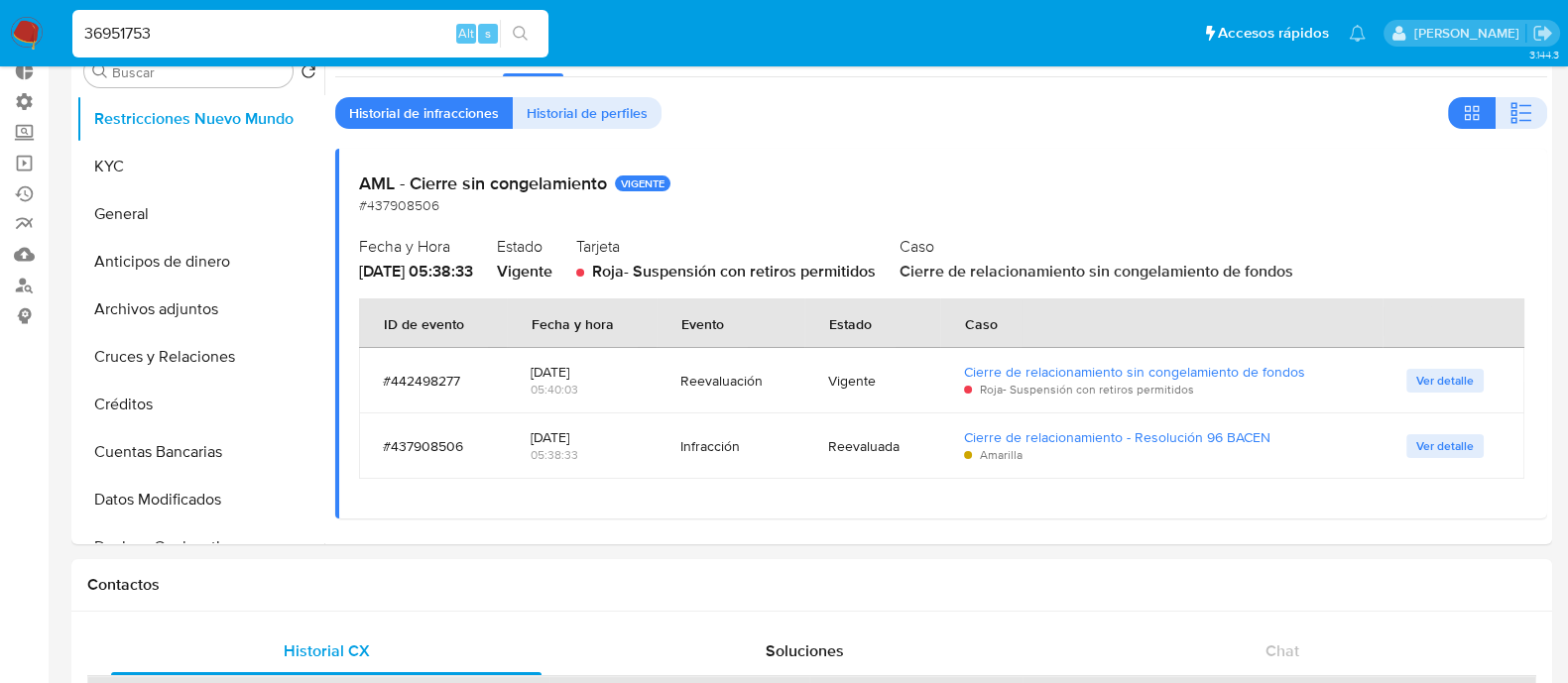 click on "36951753" at bounding box center [310, 34] 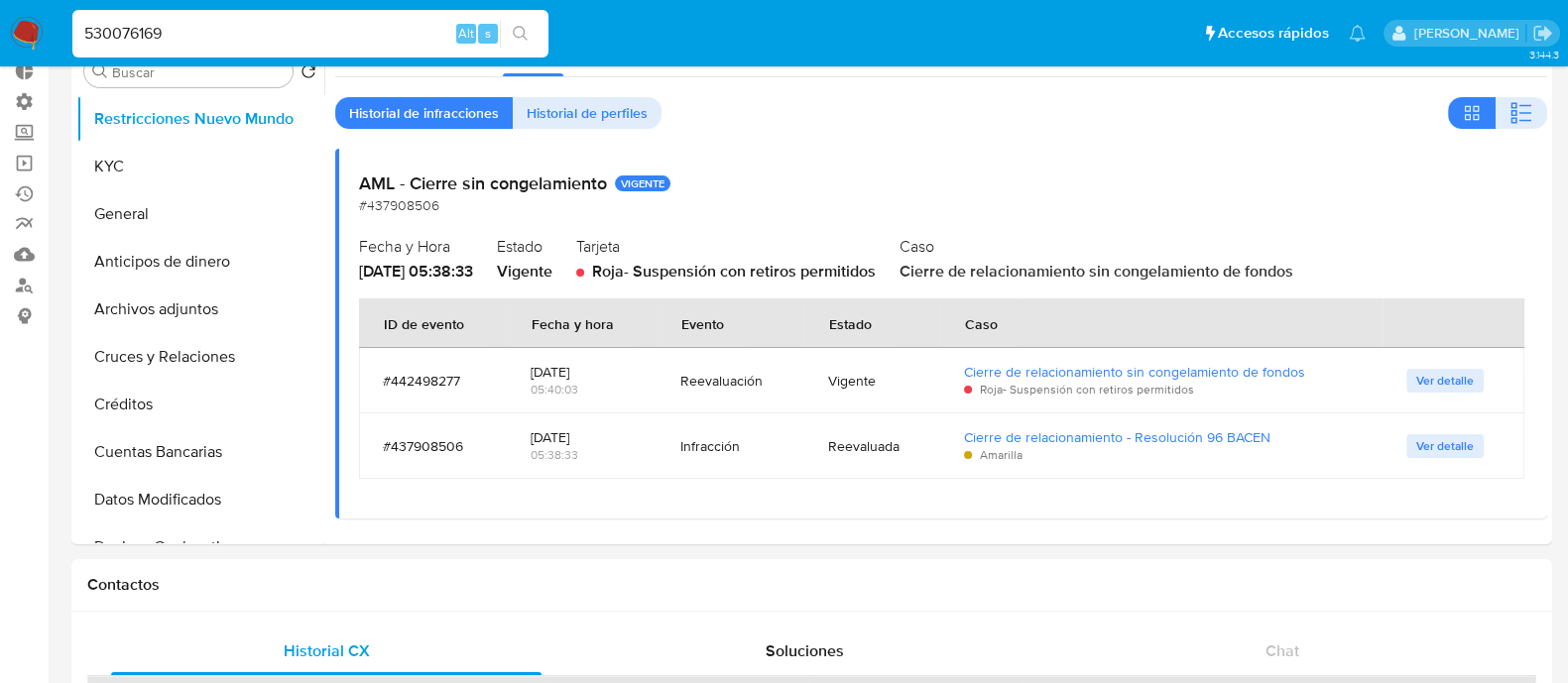 type on "530076169" 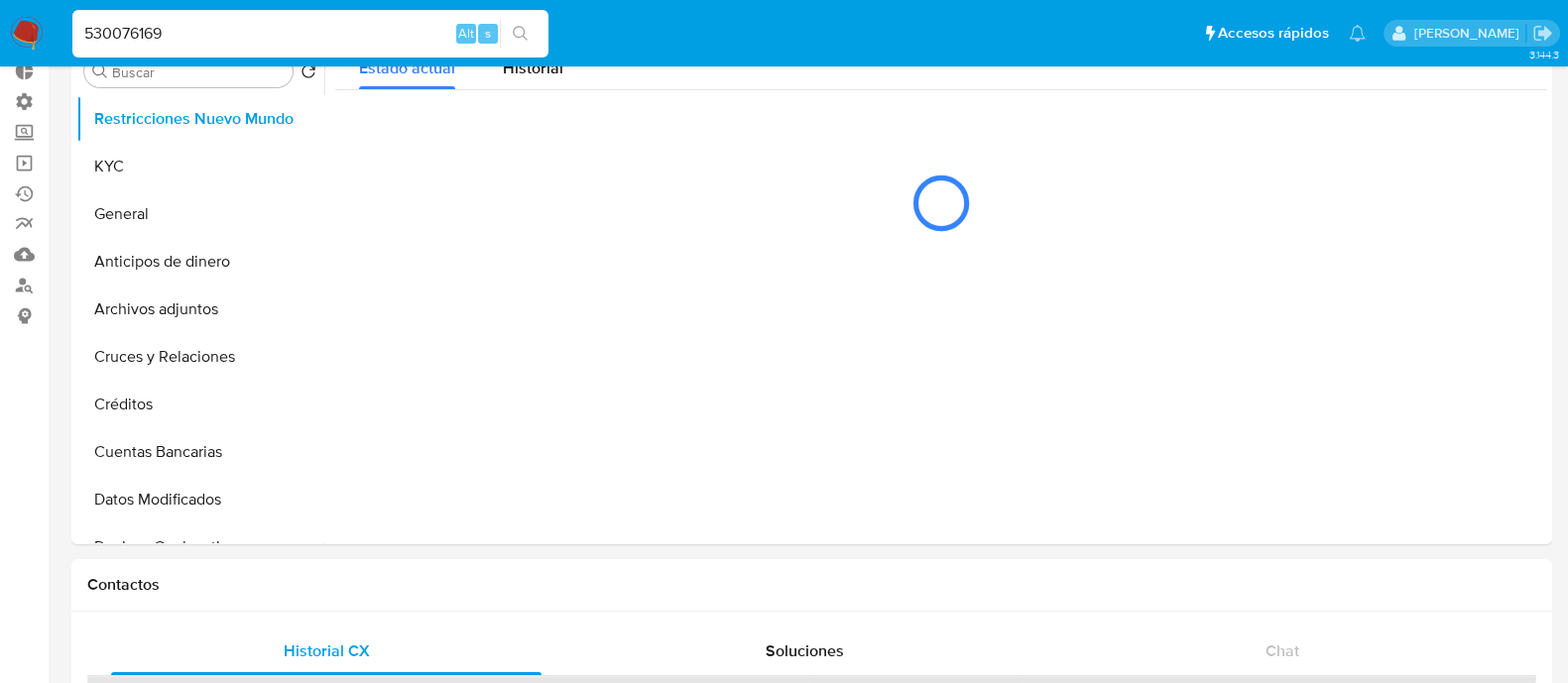 select on "10" 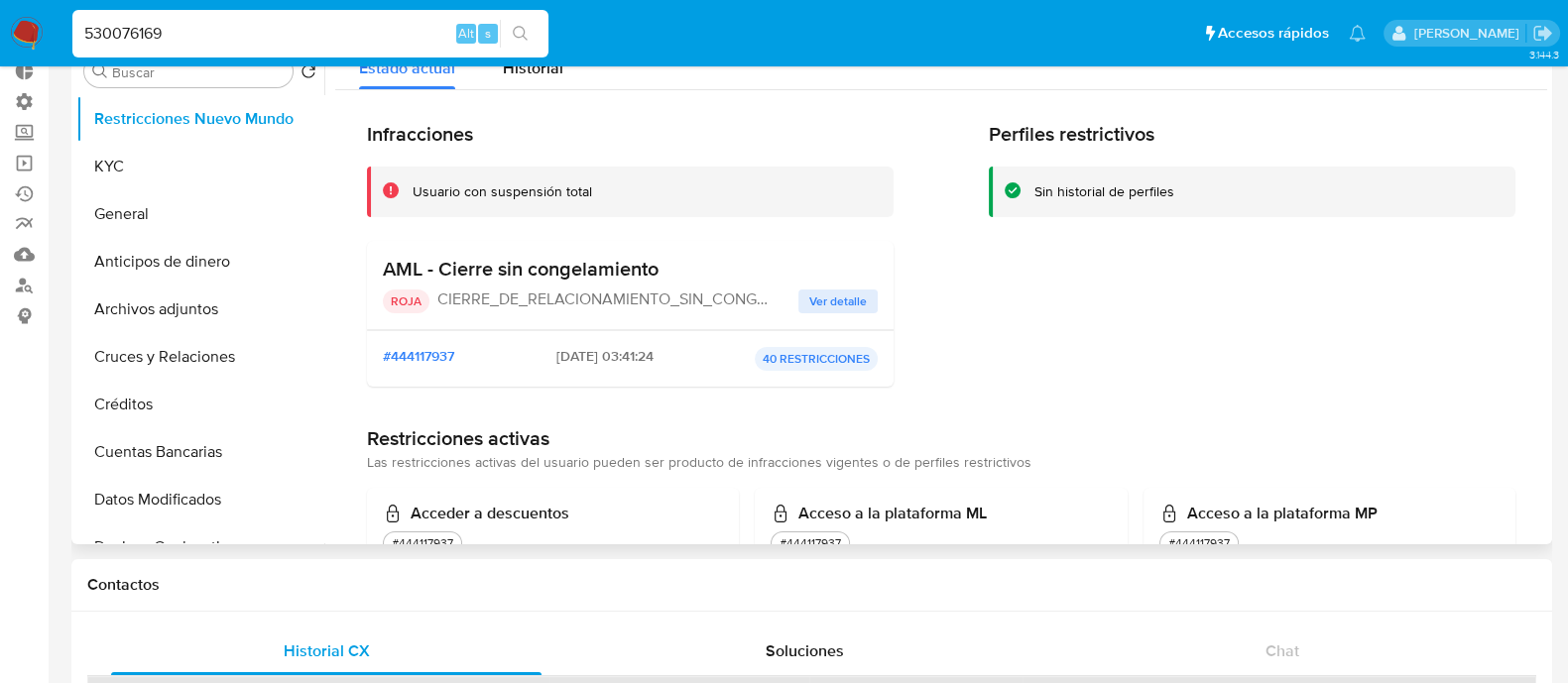 scroll, scrollTop: 0, scrollLeft: 0, axis: both 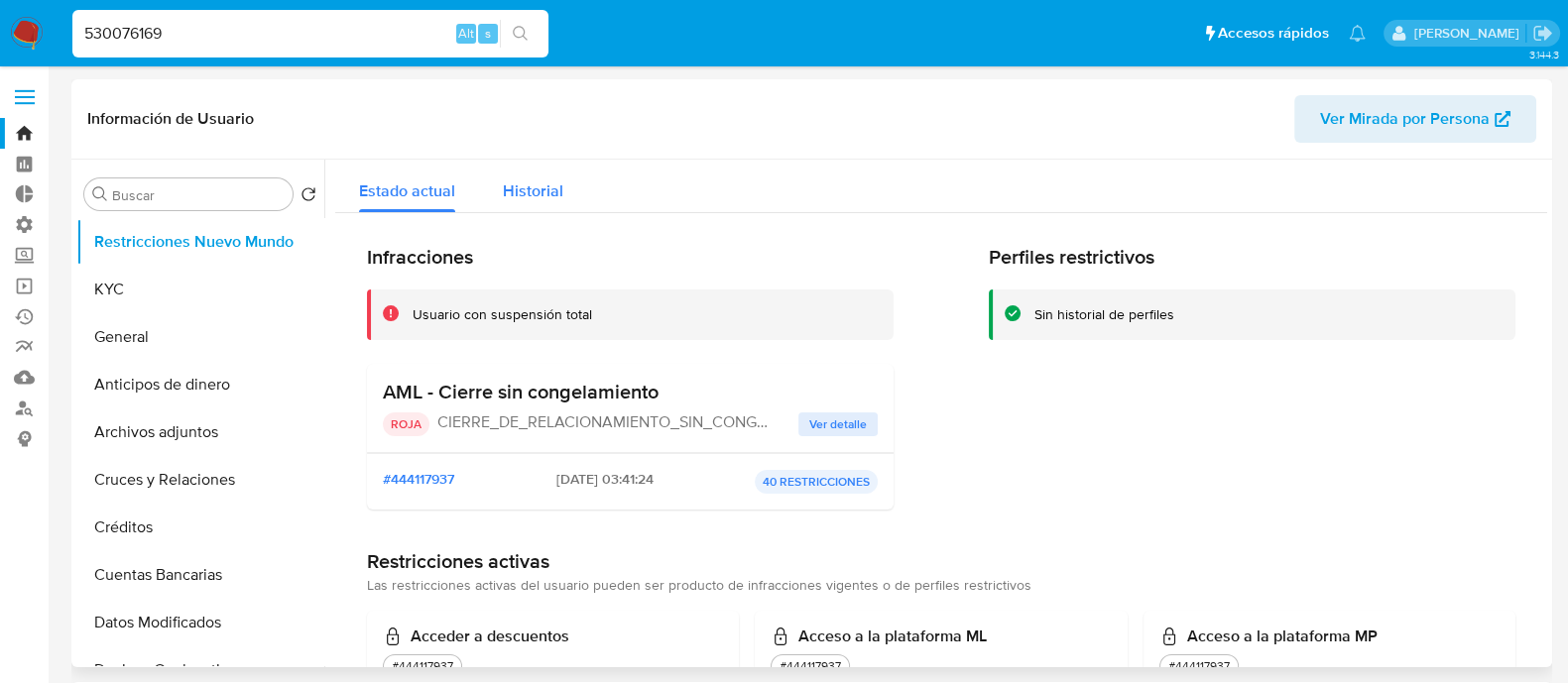 click on "Historial" at bounding box center (533, 185) 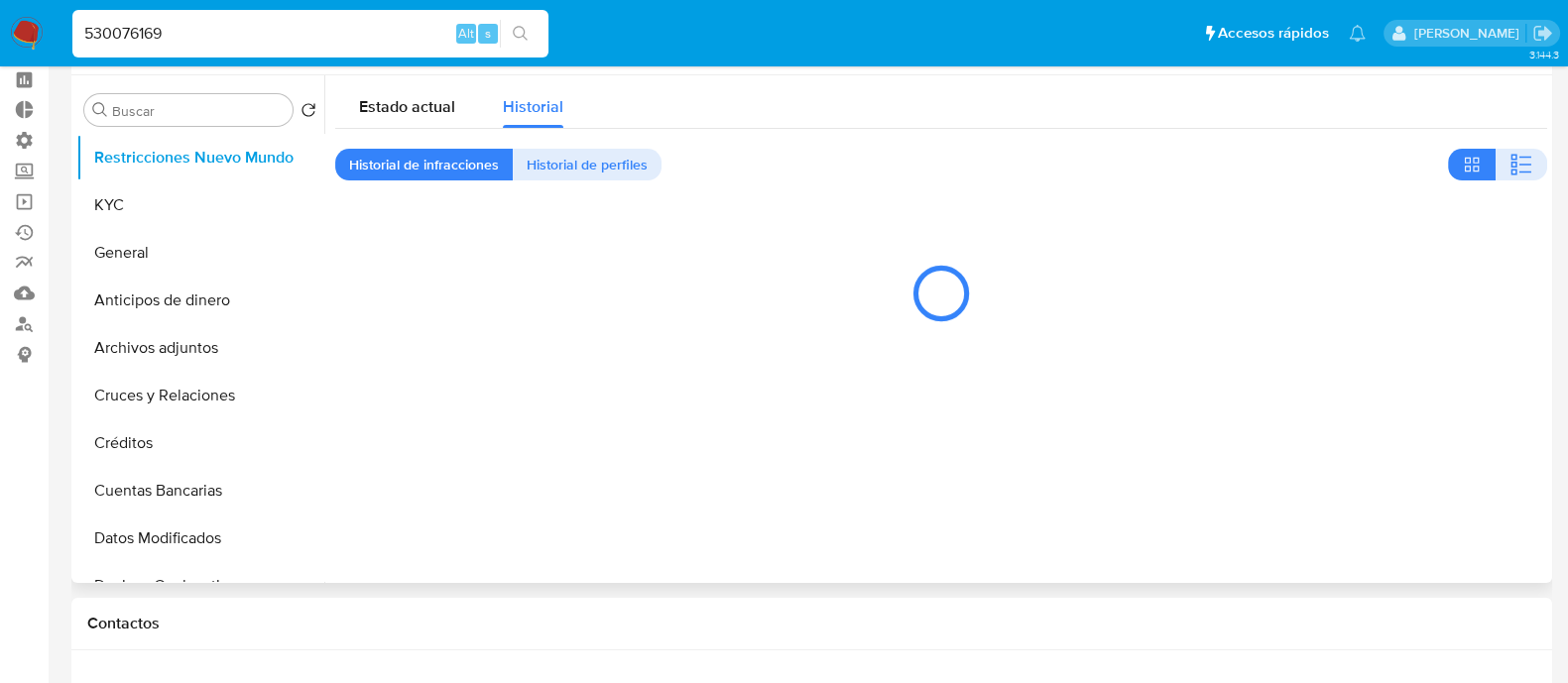 scroll, scrollTop: 123, scrollLeft: 0, axis: vertical 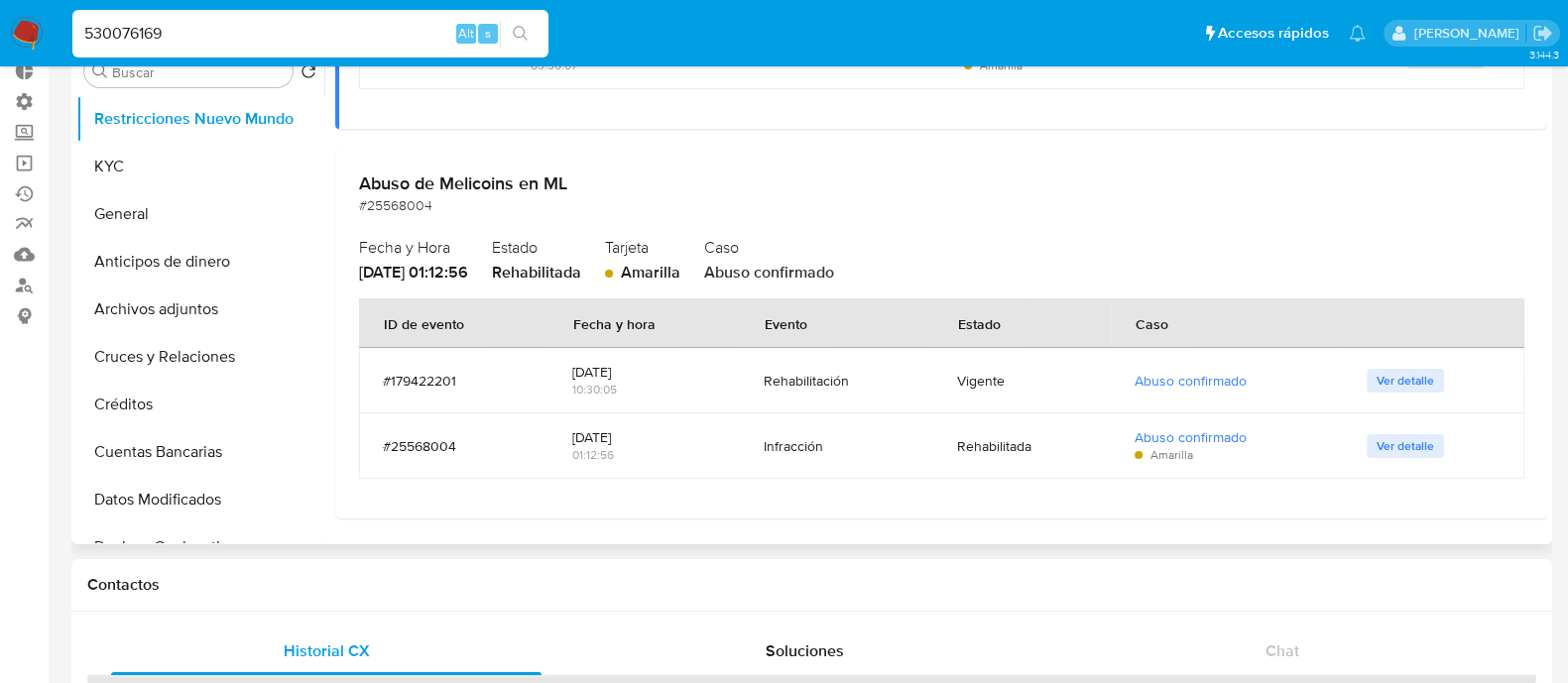 drag, startPoint x: 741, startPoint y: 384, endPoint x: 865, endPoint y: 386, distance: 124.016 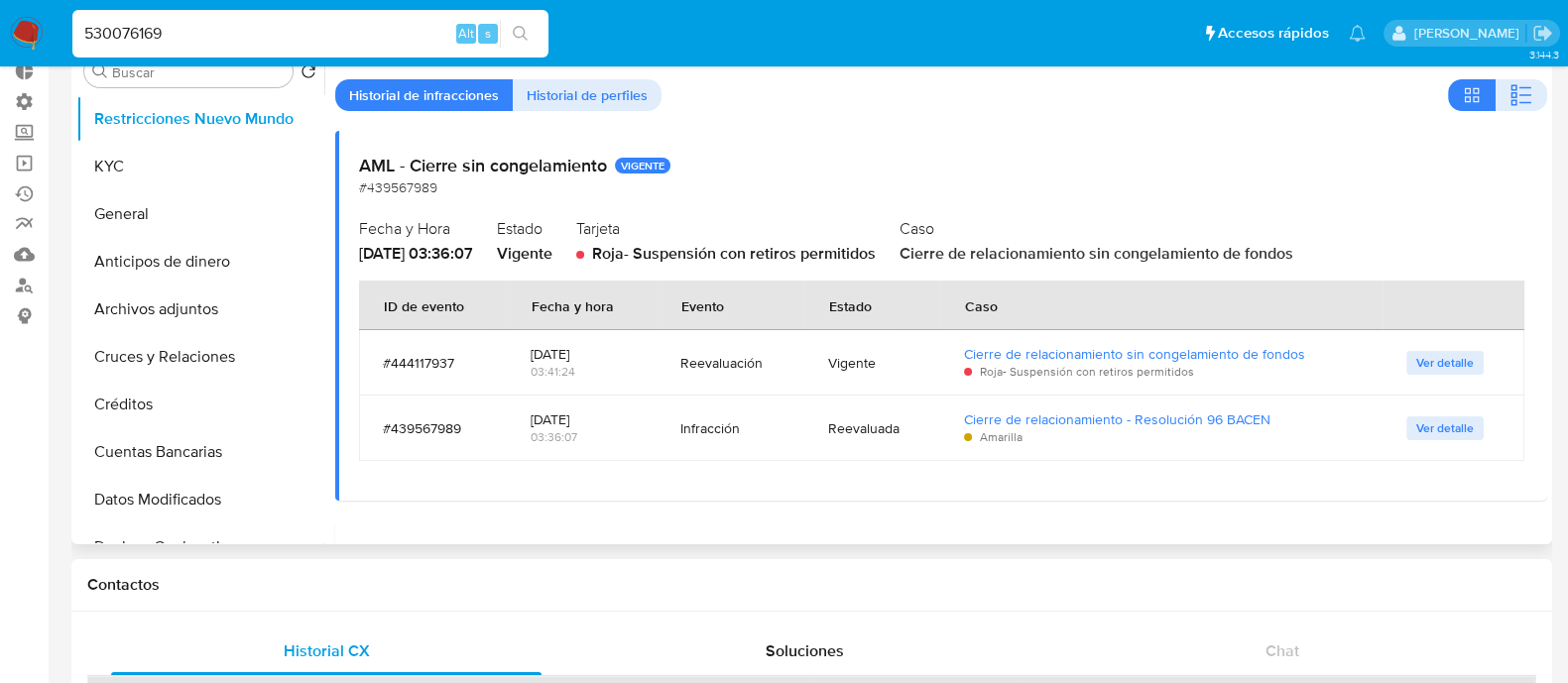 scroll, scrollTop: 0, scrollLeft: 0, axis: both 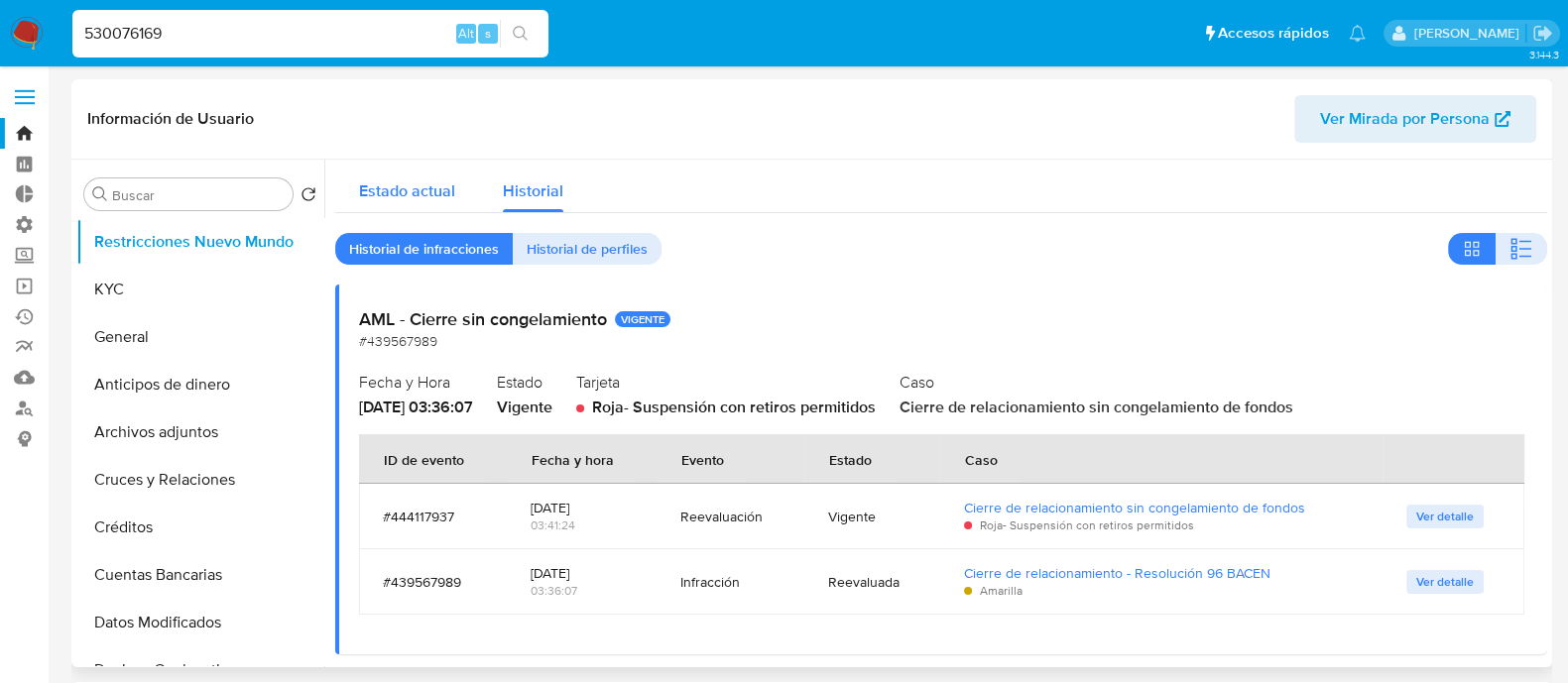click on "Estado actual" at bounding box center [407, 185] 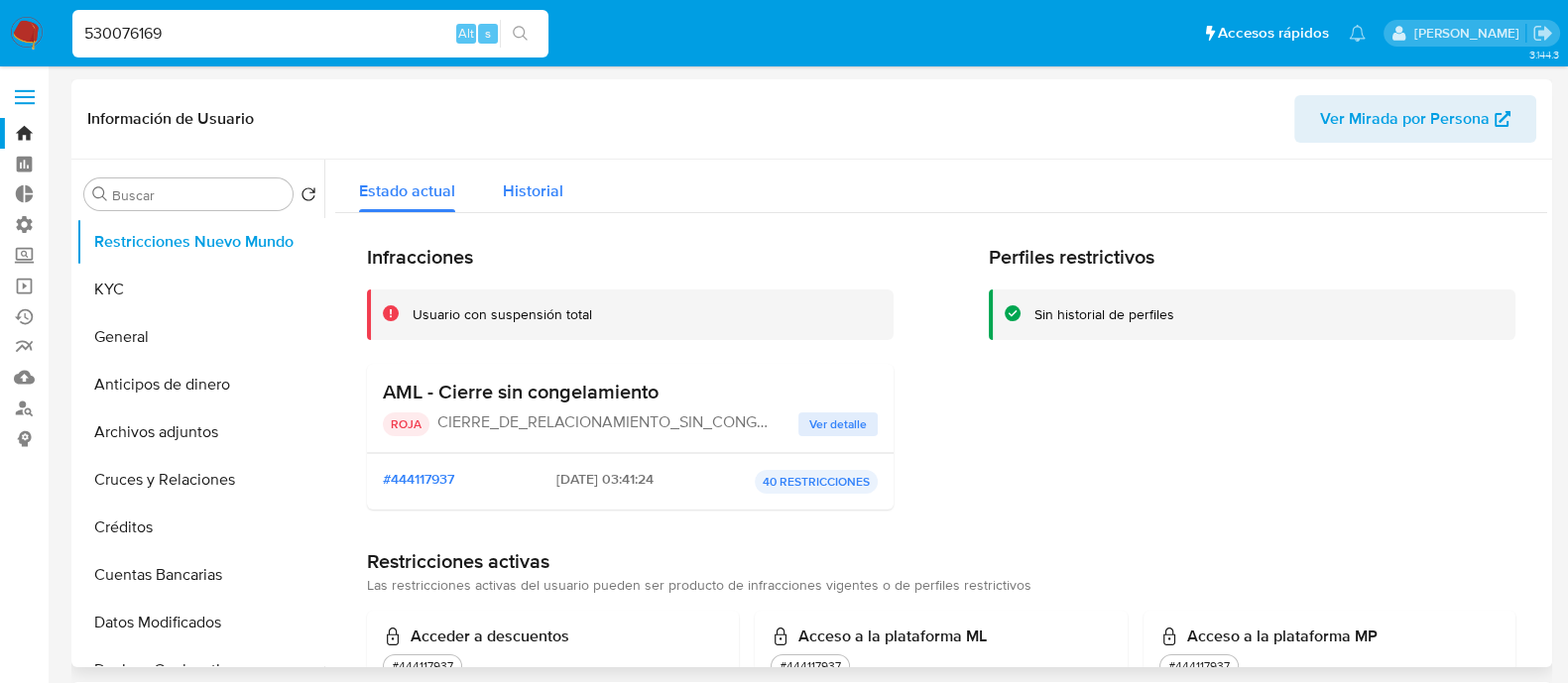 click on "Historial" at bounding box center [533, 190] 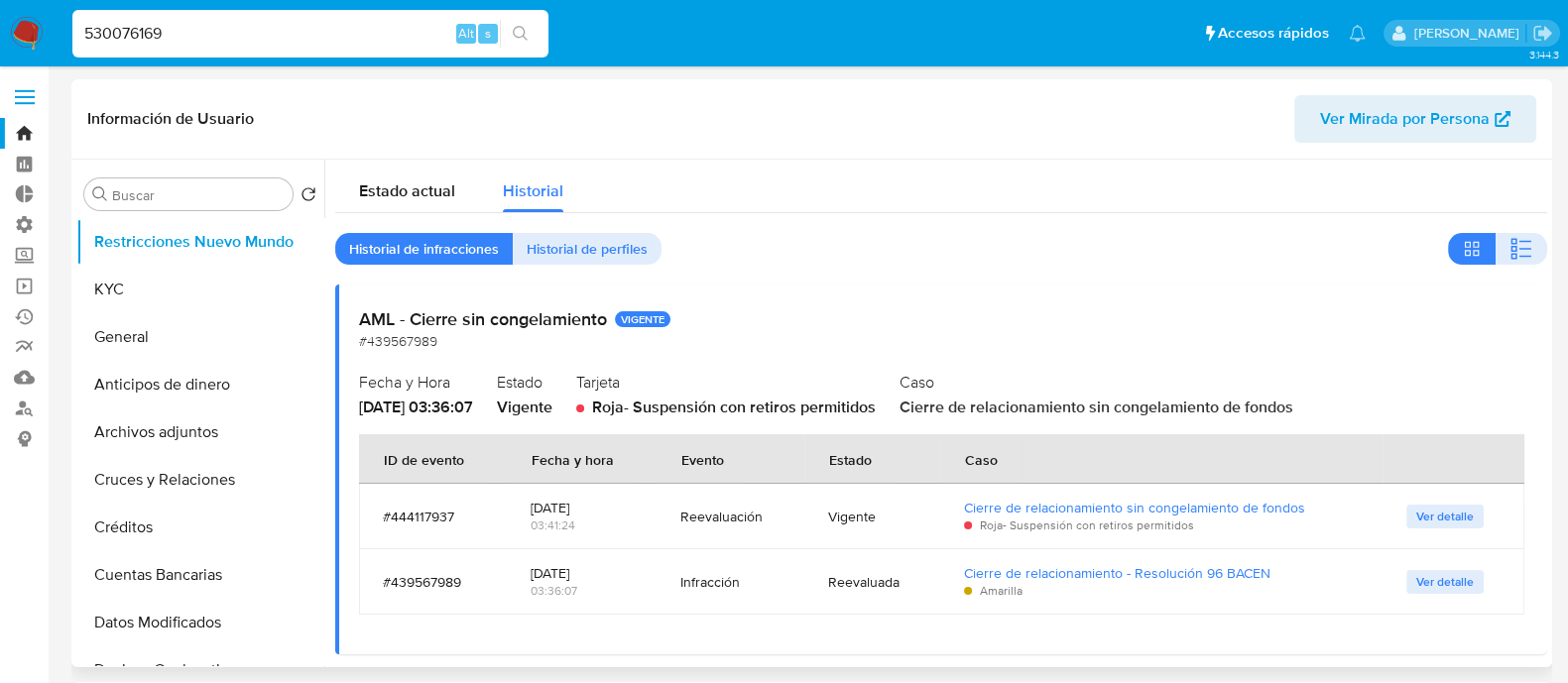 drag, startPoint x: 536, startPoint y: 225, endPoint x: 526, endPoint y: 226, distance: 10.049876 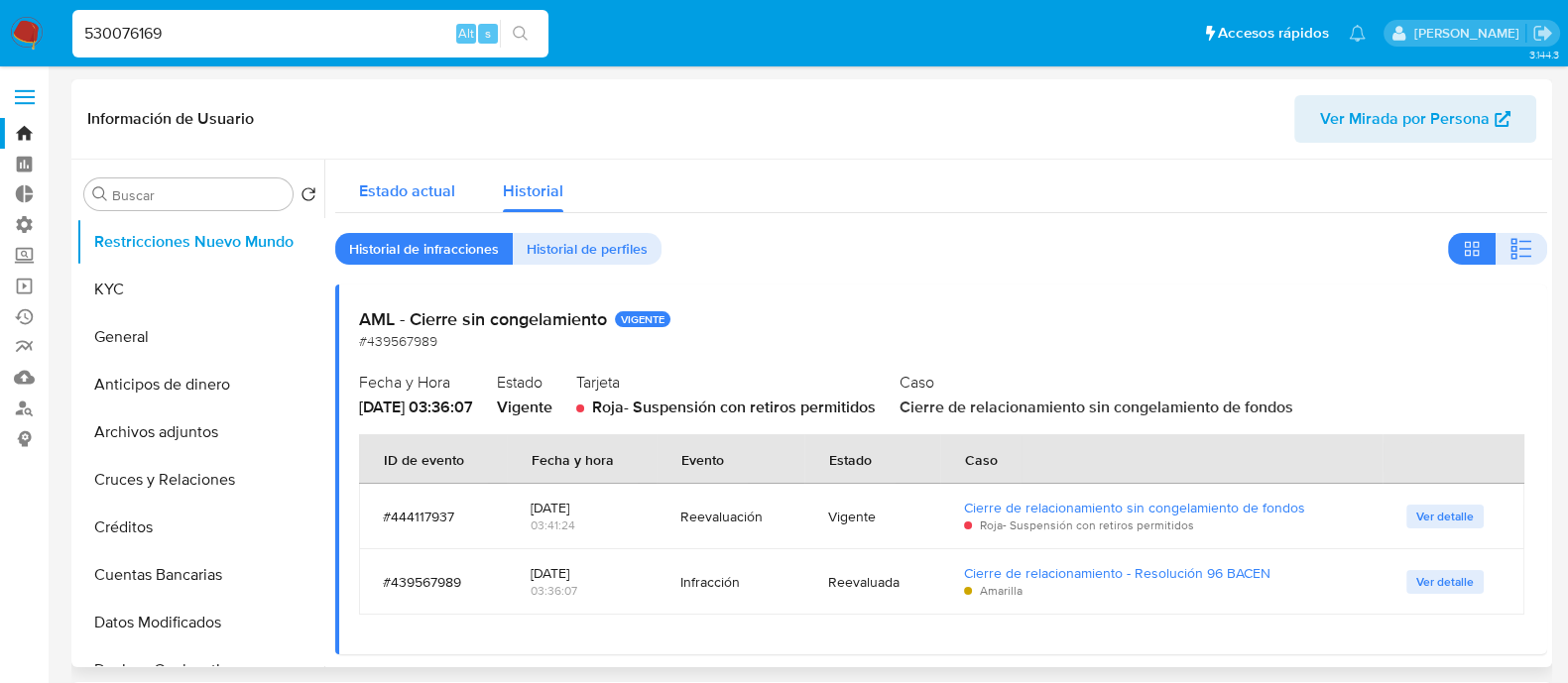 drag, startPoint x: 526, startPoint y: 226, endPoint x: 451, endPoint y: 201, distance: 79.05694 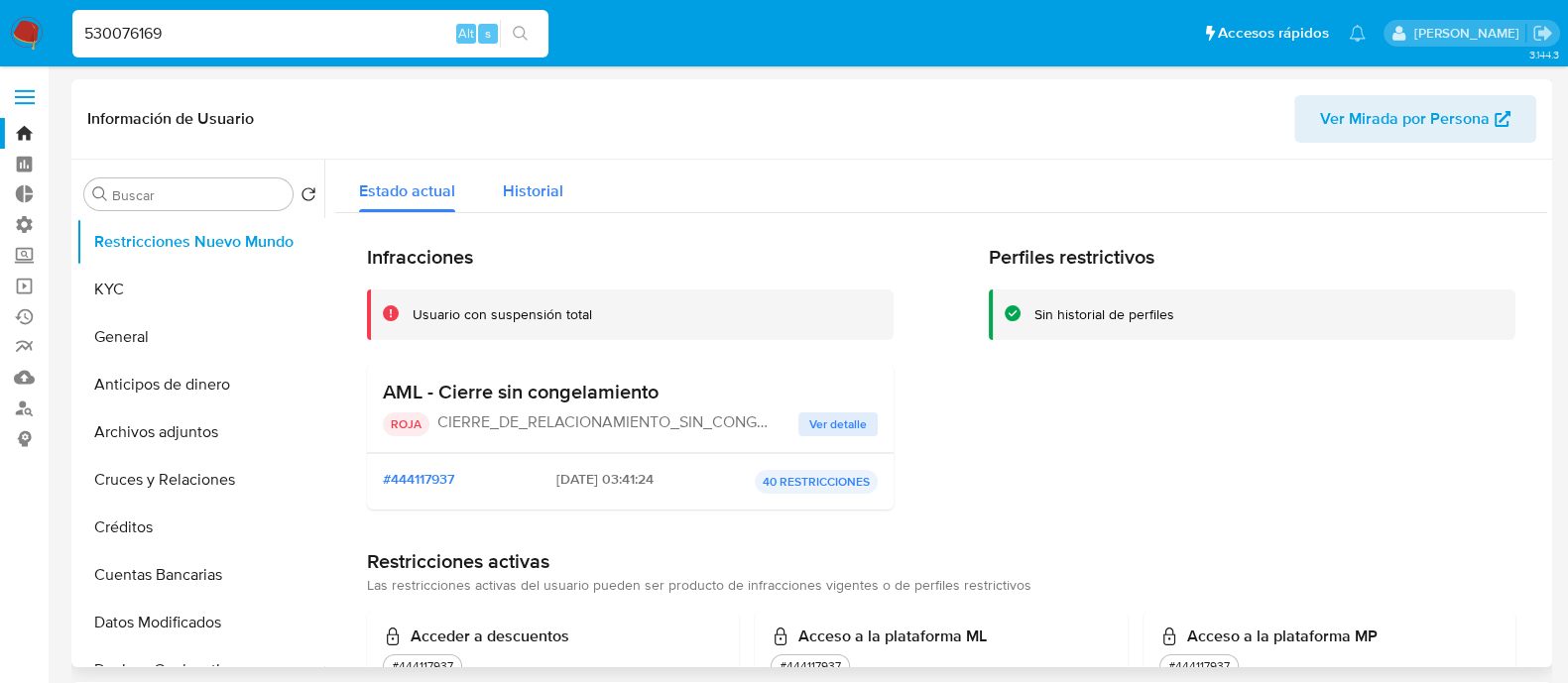 click on "Historial" at bounding box center (533, 190) 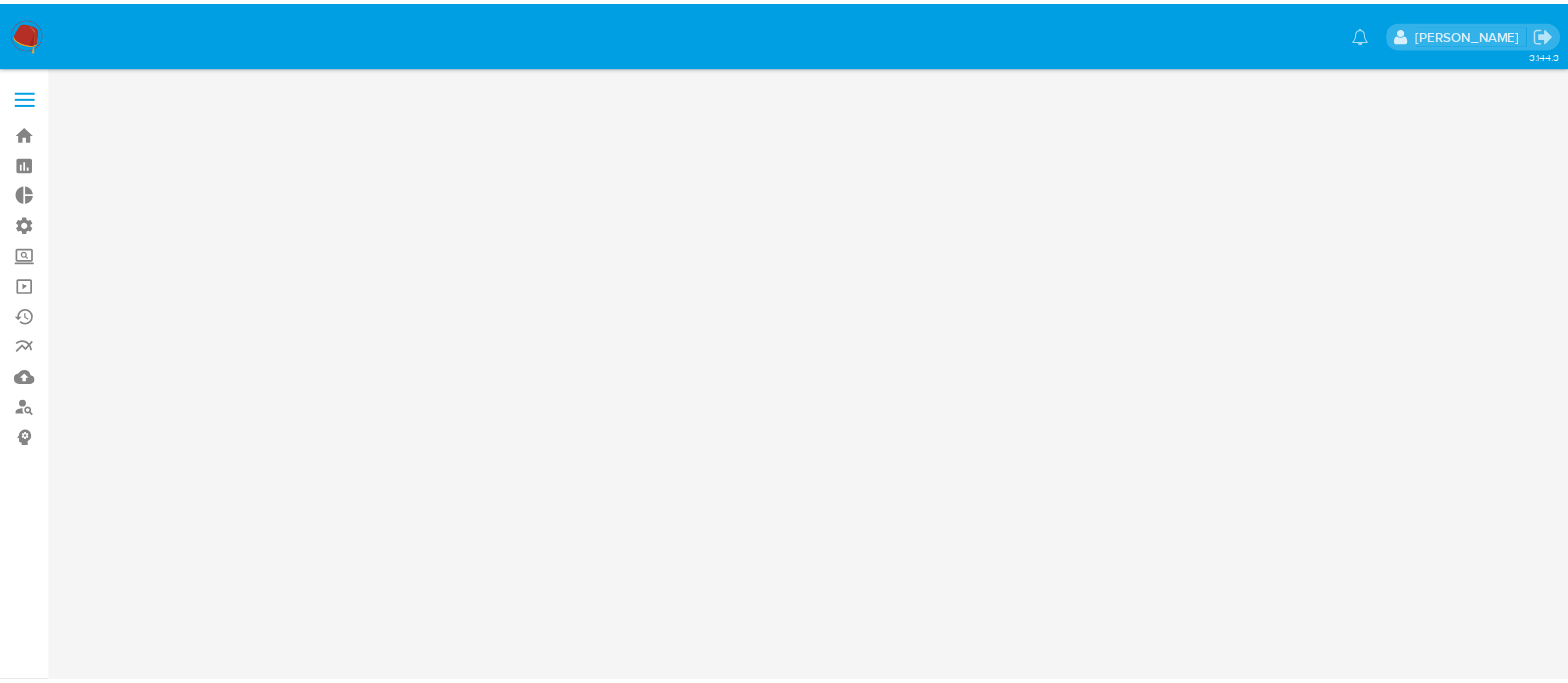 scroll, scrollTop: 0, scrollLeft: 0, axis: both 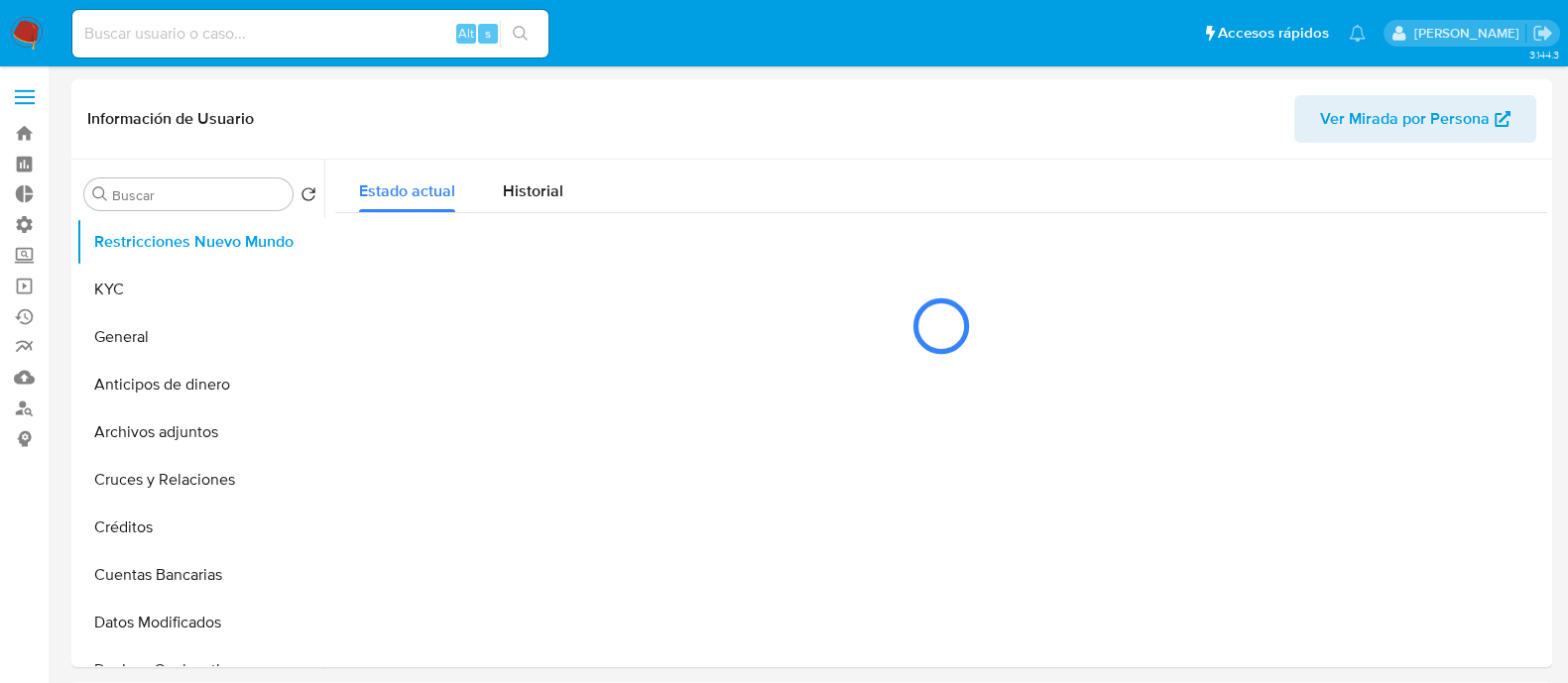 select on "10" 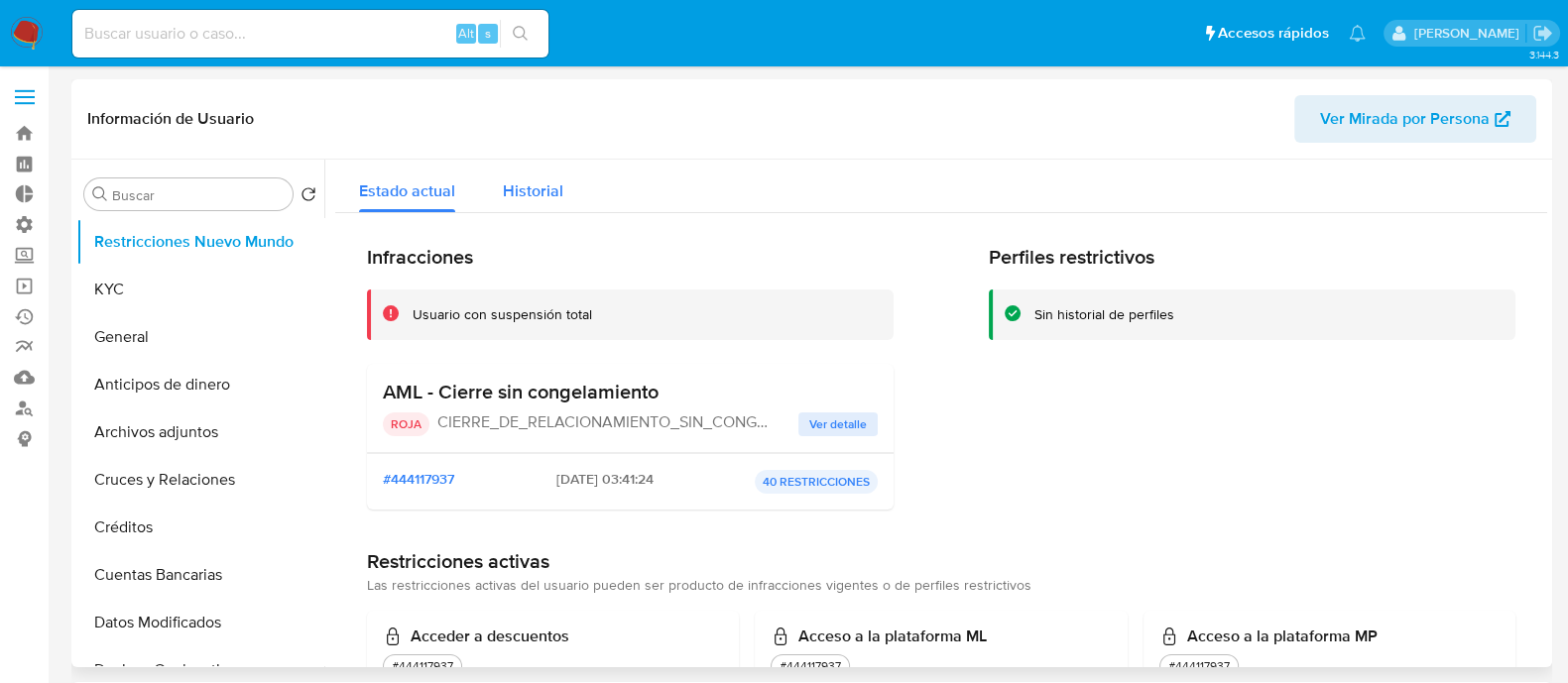 click on "Historial" at bounding box center (533, 185) 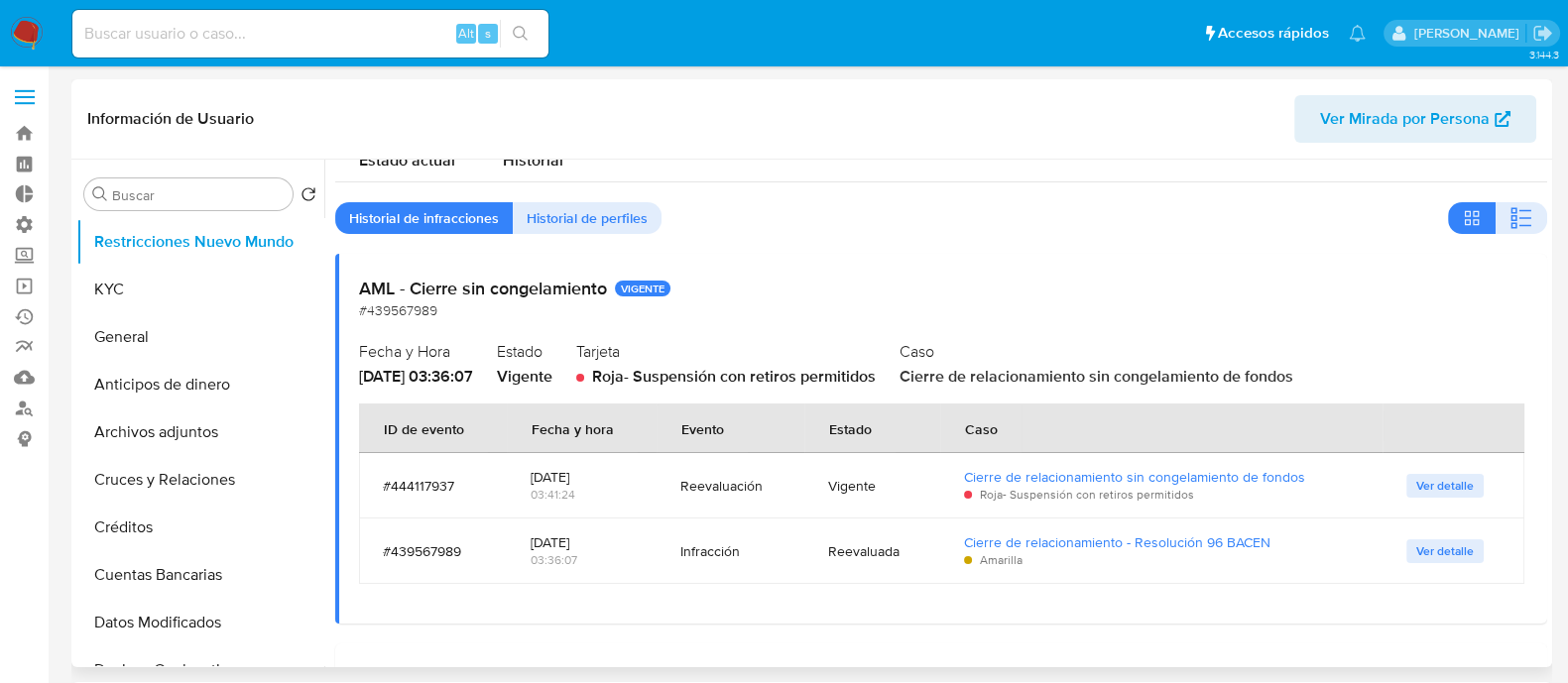 scroll, scrollTop: 0, scrollLeft: 0, axis: both 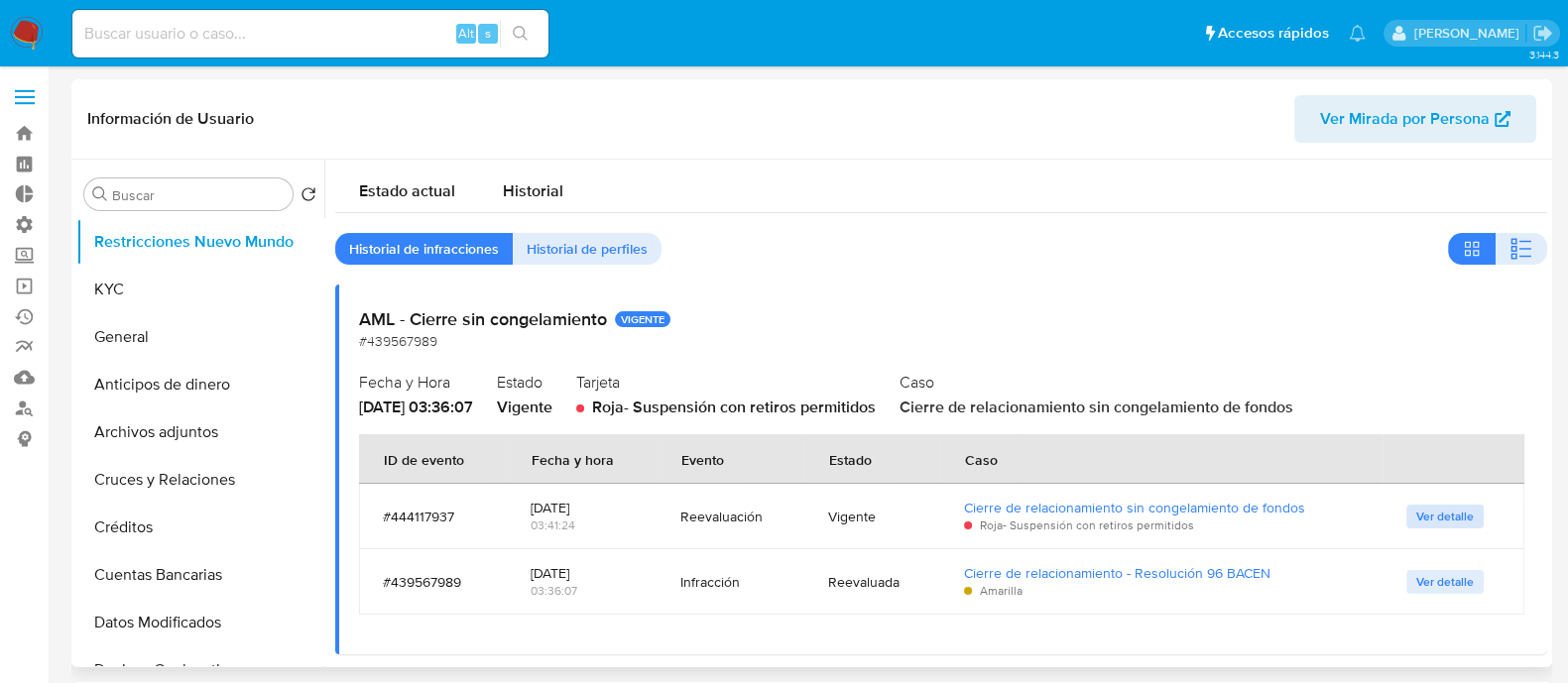 click on "Ver detalle" at bounding box center (1445, 516) 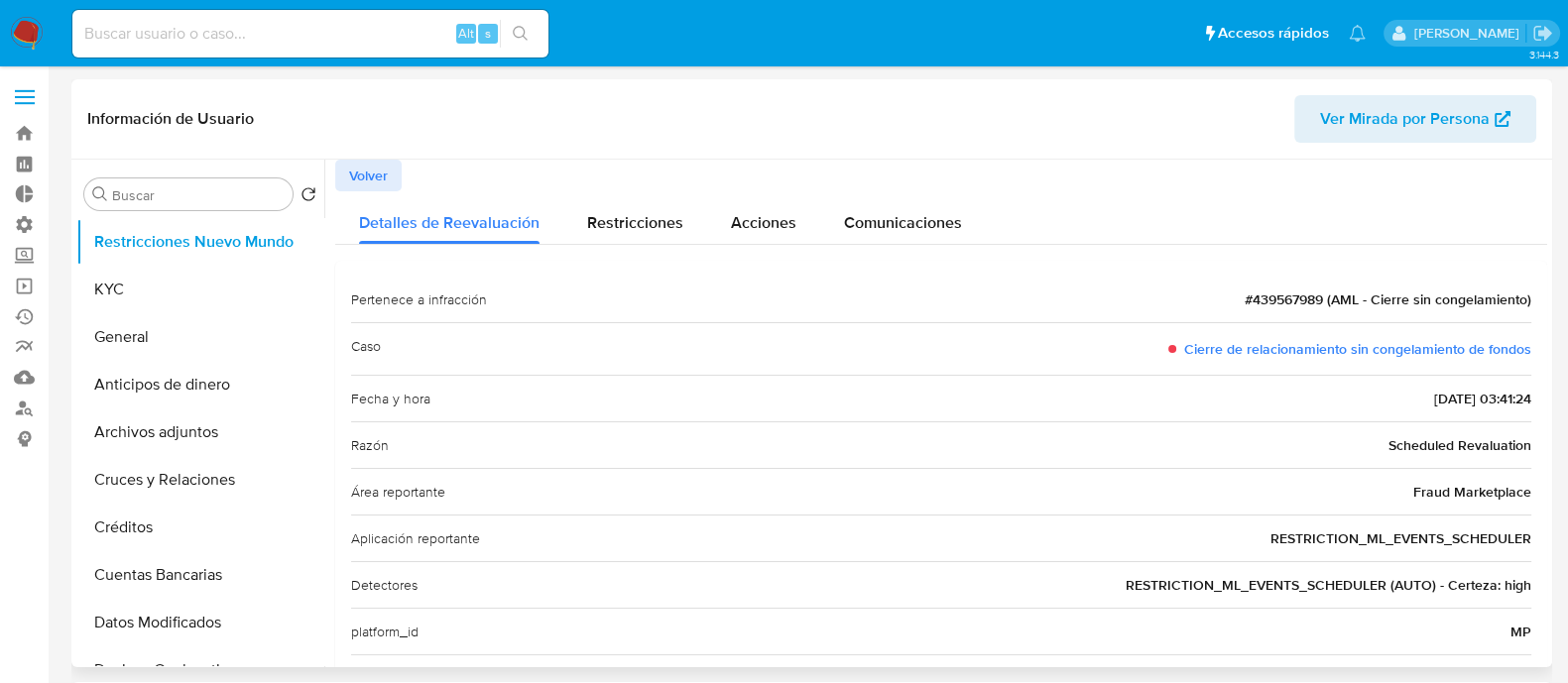 click on "Volver" at bounding box center (368, 175) 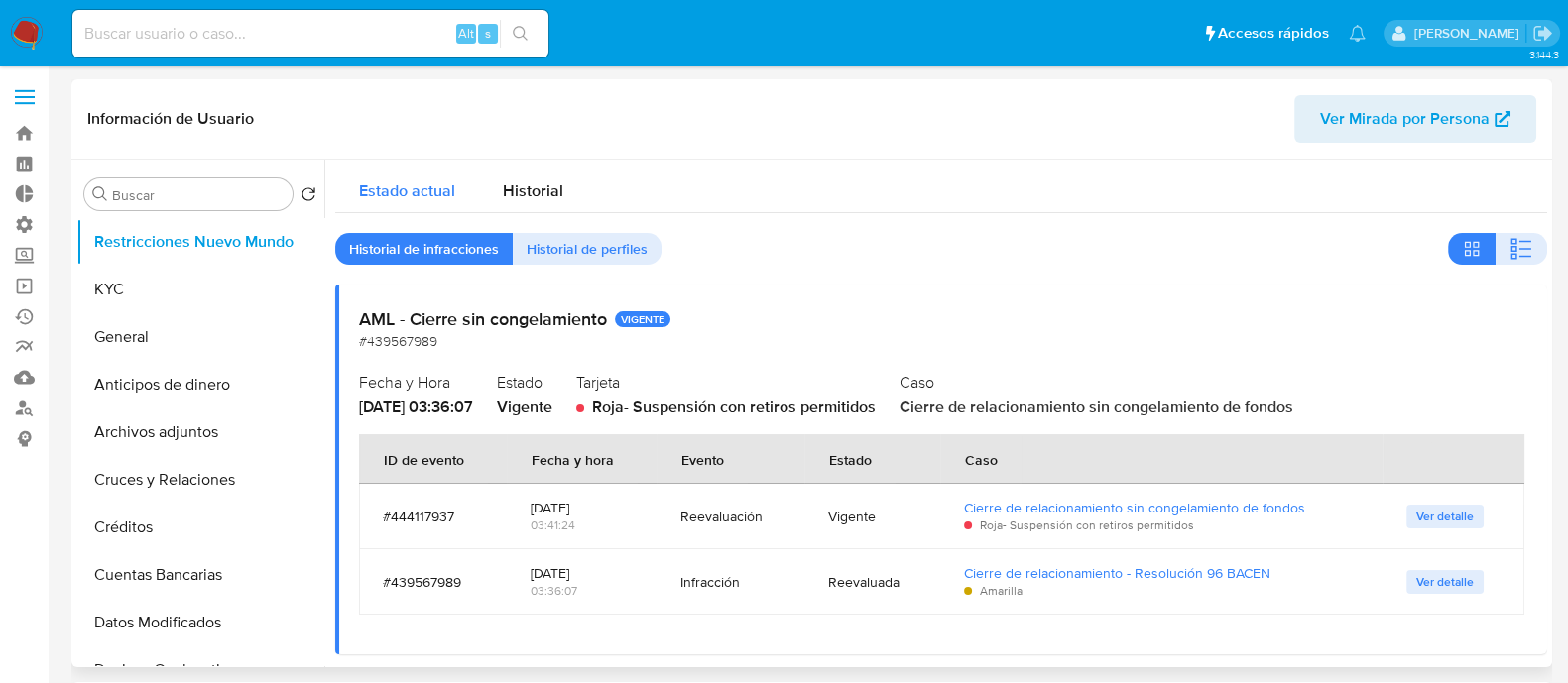 click on "Estado actual" at bounding box center (407, 190) 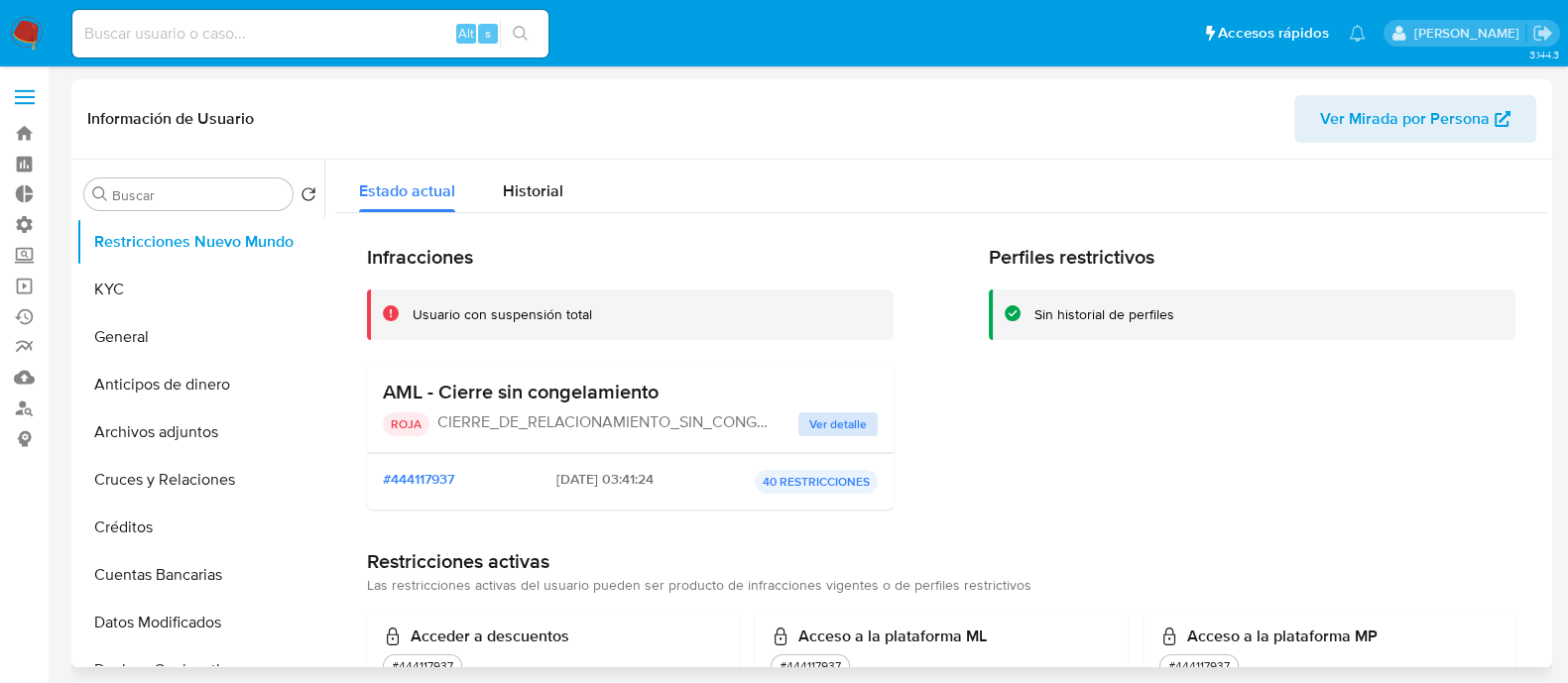 click on "Ver detalle" at bounding box center (838, 424) 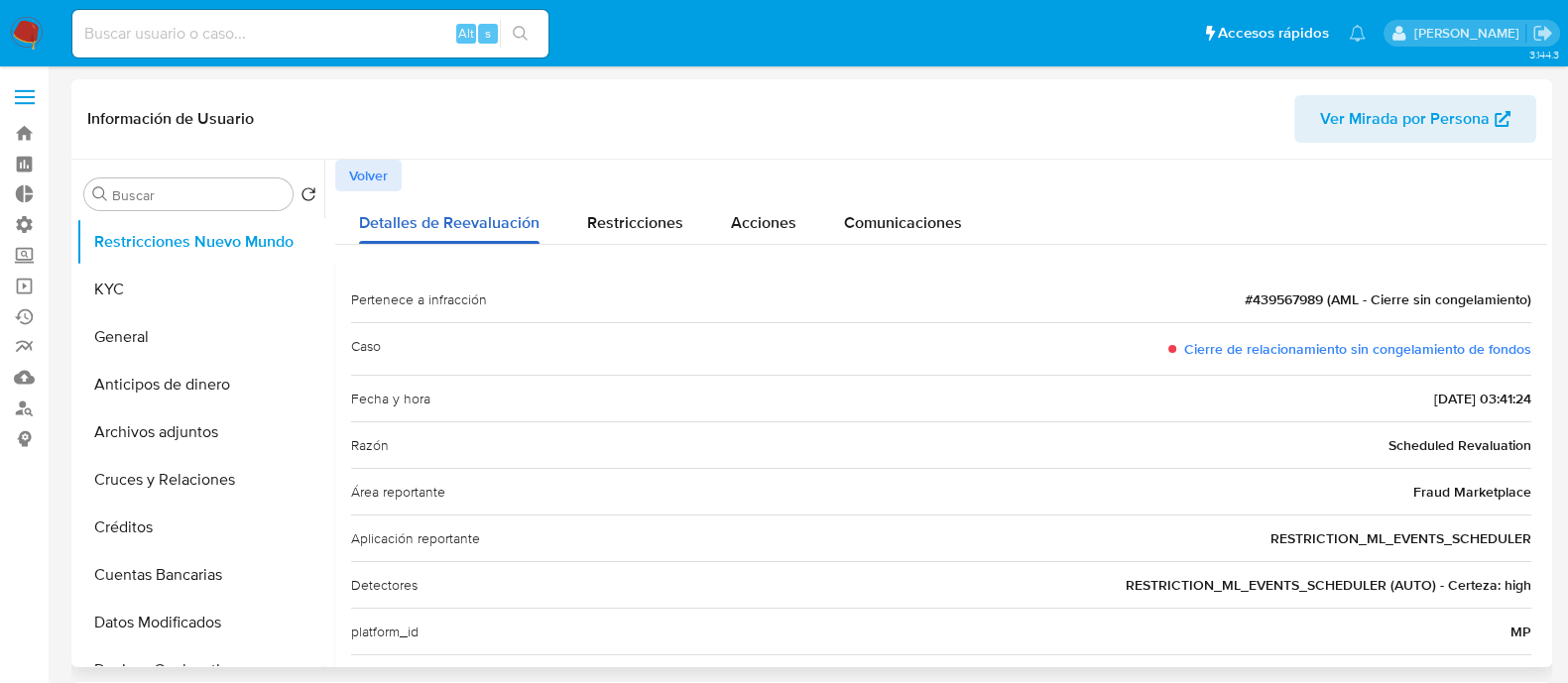 click on "Volver" at bounding box center (941, 175) 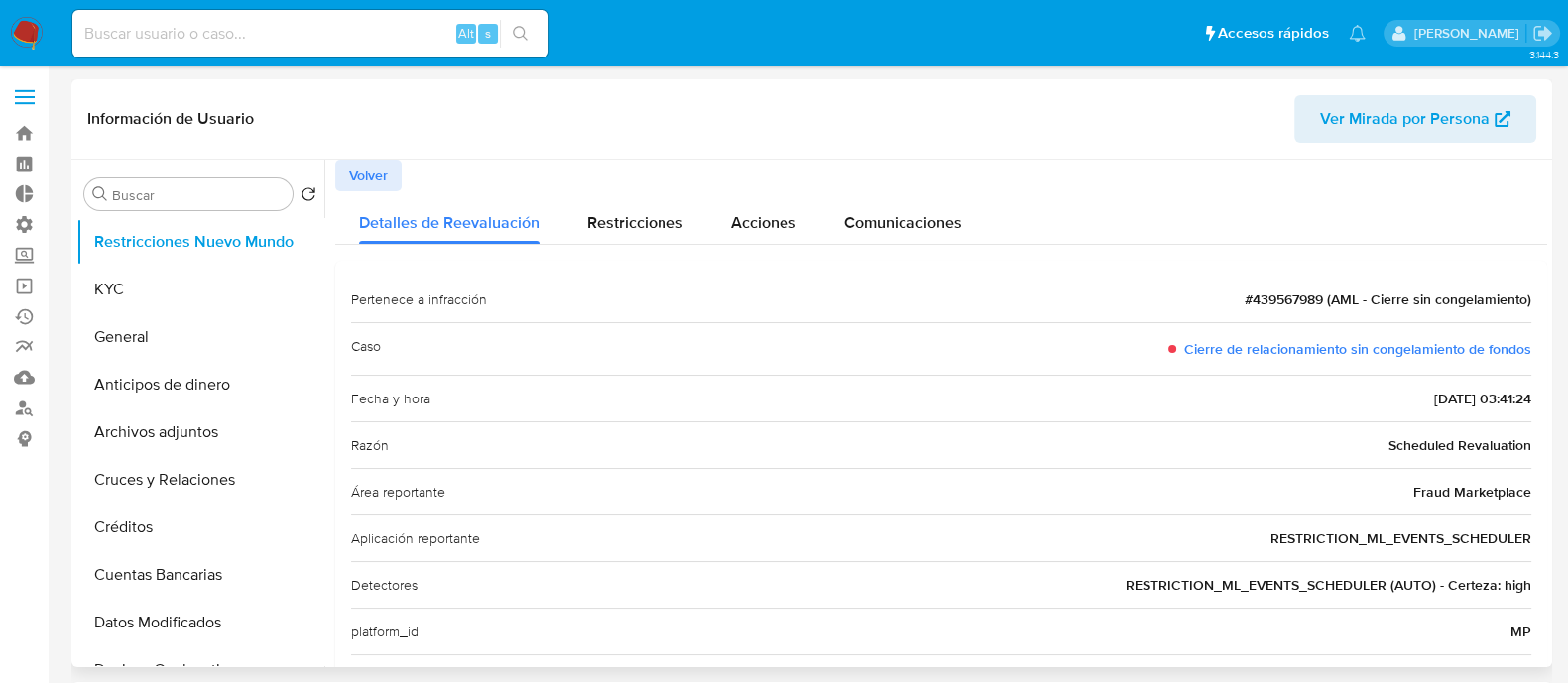 click on "Volver" at bounding box center [368, 175] 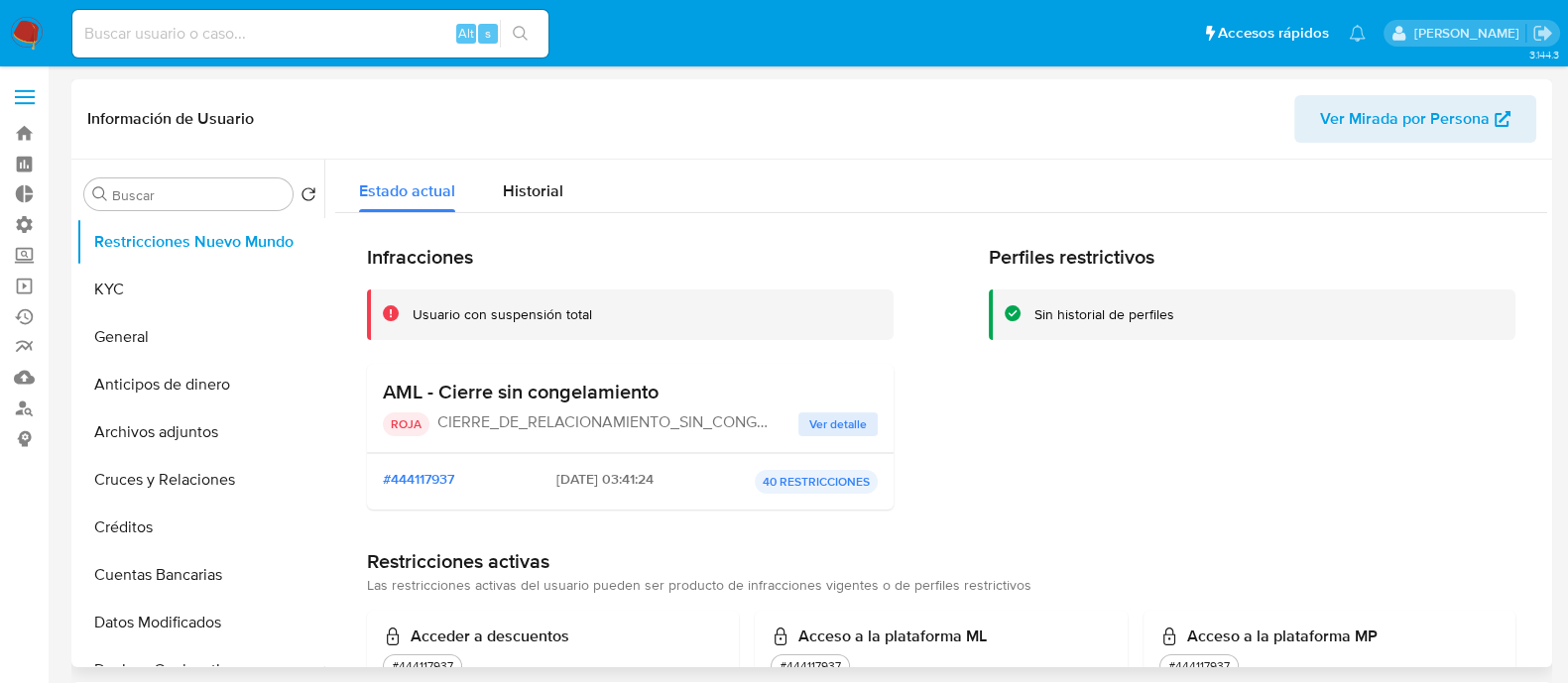 click on "Información de Usuario Ver Mirada por Persona" at bounding box center [811, 119] 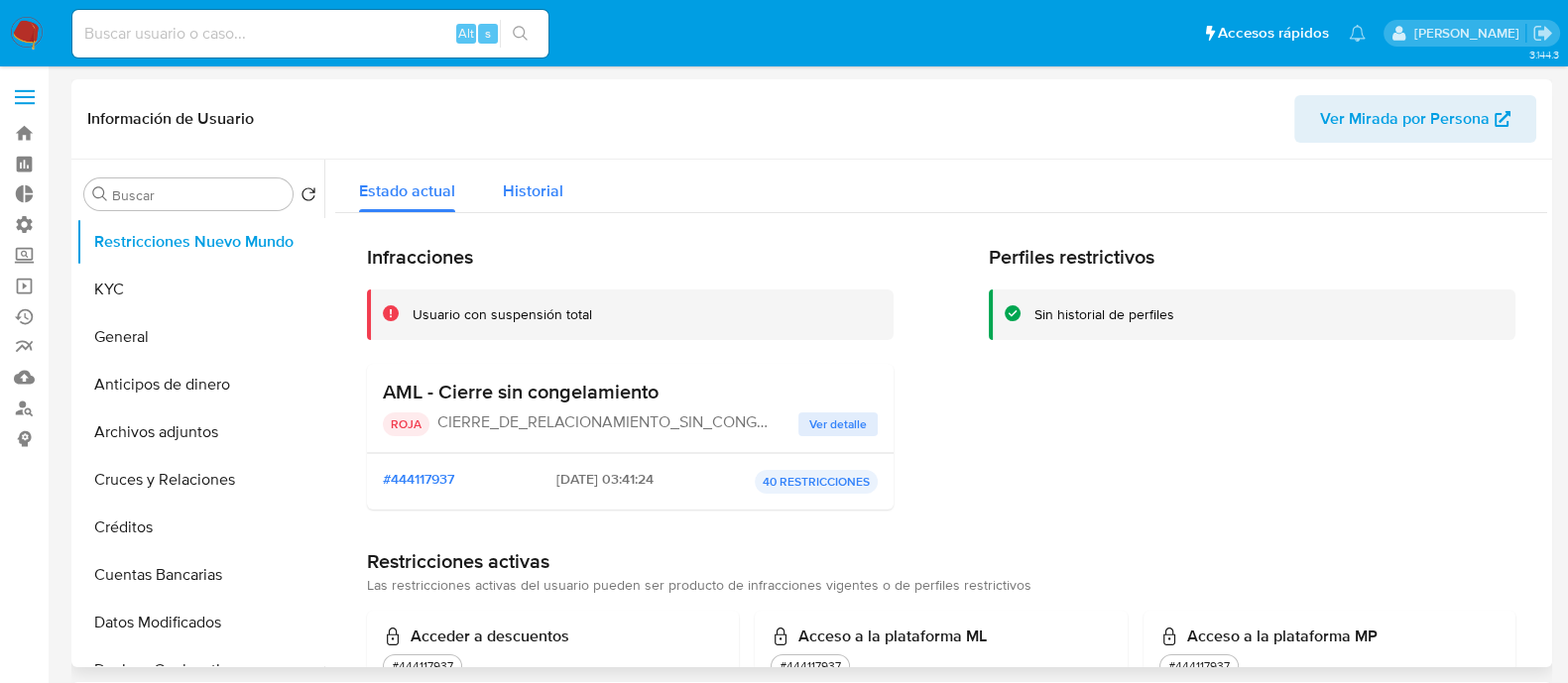 click on "Historial" at bounding box center [533, 190] 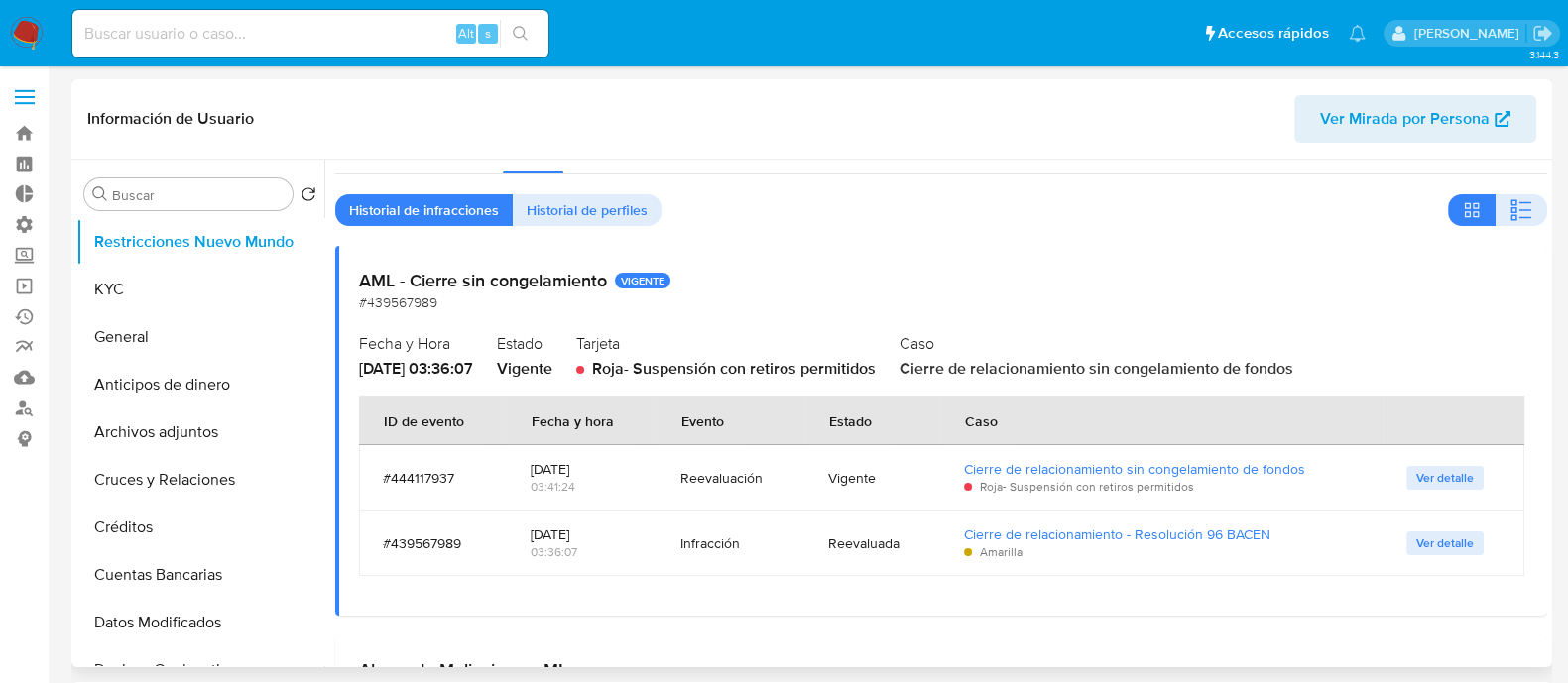 scroll, scrollTop: 0, scrollLeft: 0, axis: both 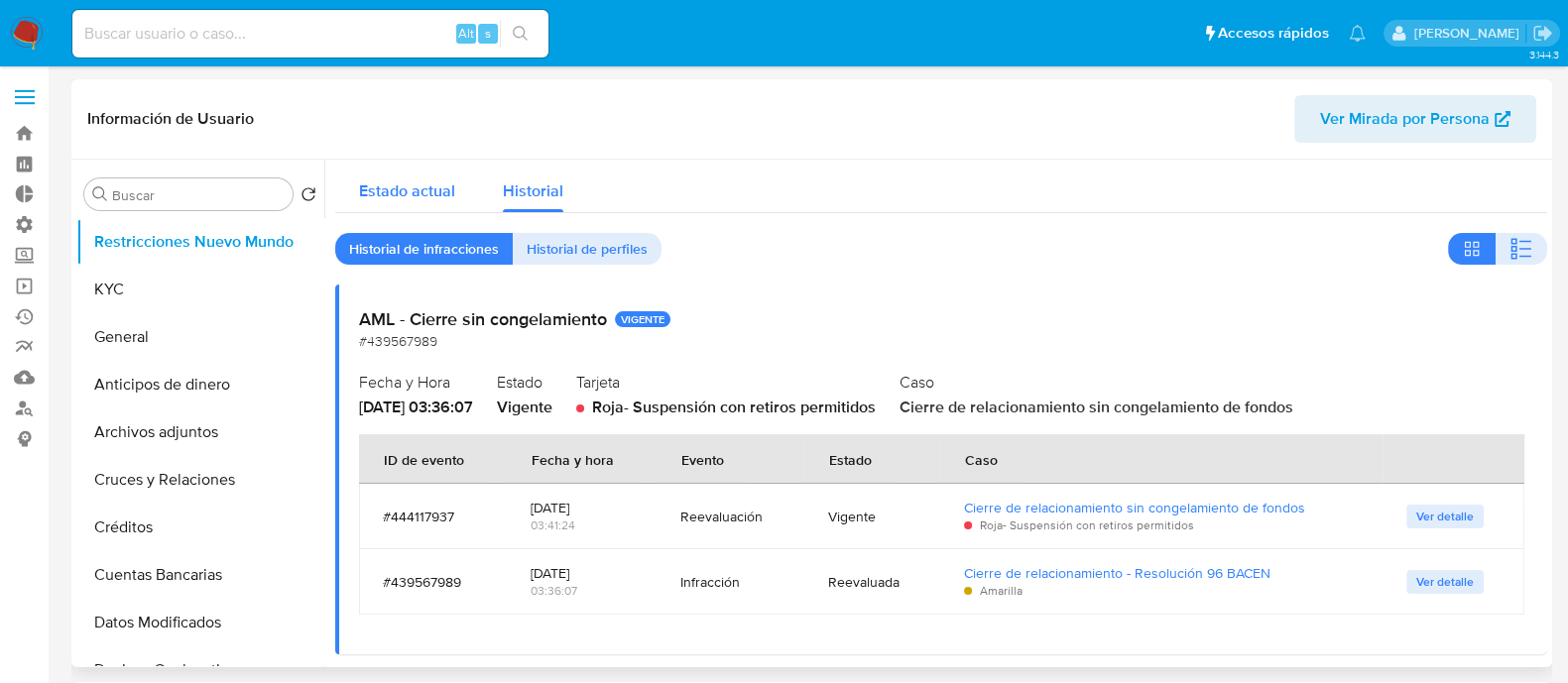 click on "Estado actual" at bounding box center [407, 190] 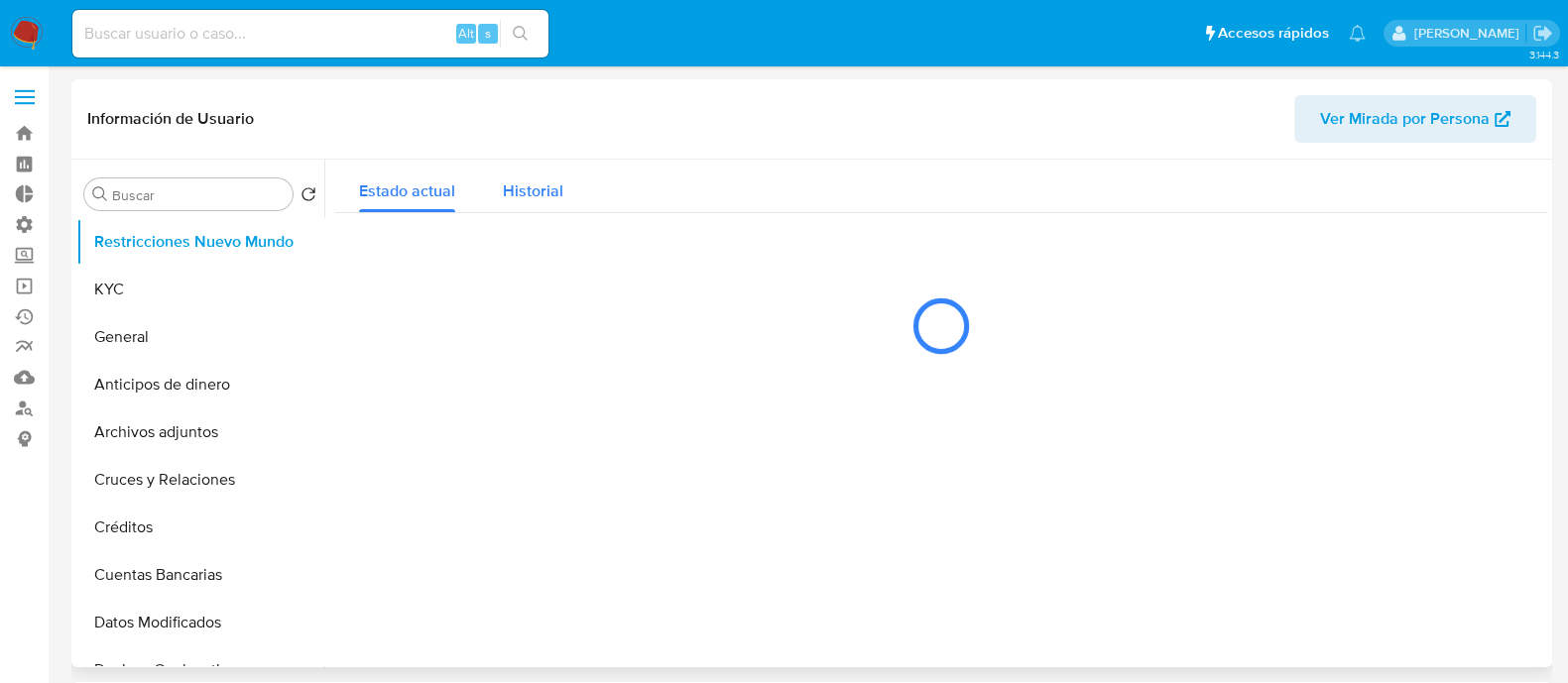 click on "Historial" at bounding box center (533, 190) 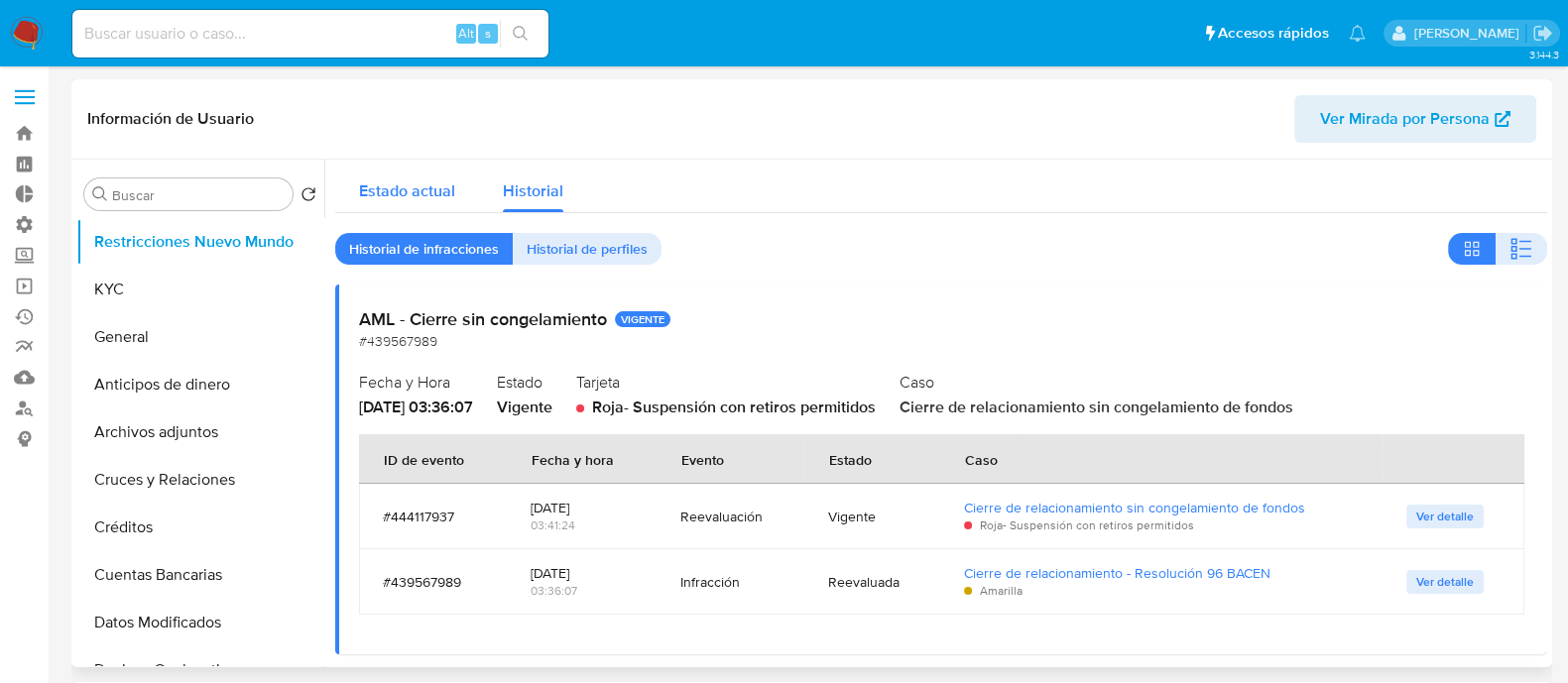 click on "Estado actual" at bounding box center [407, 190] 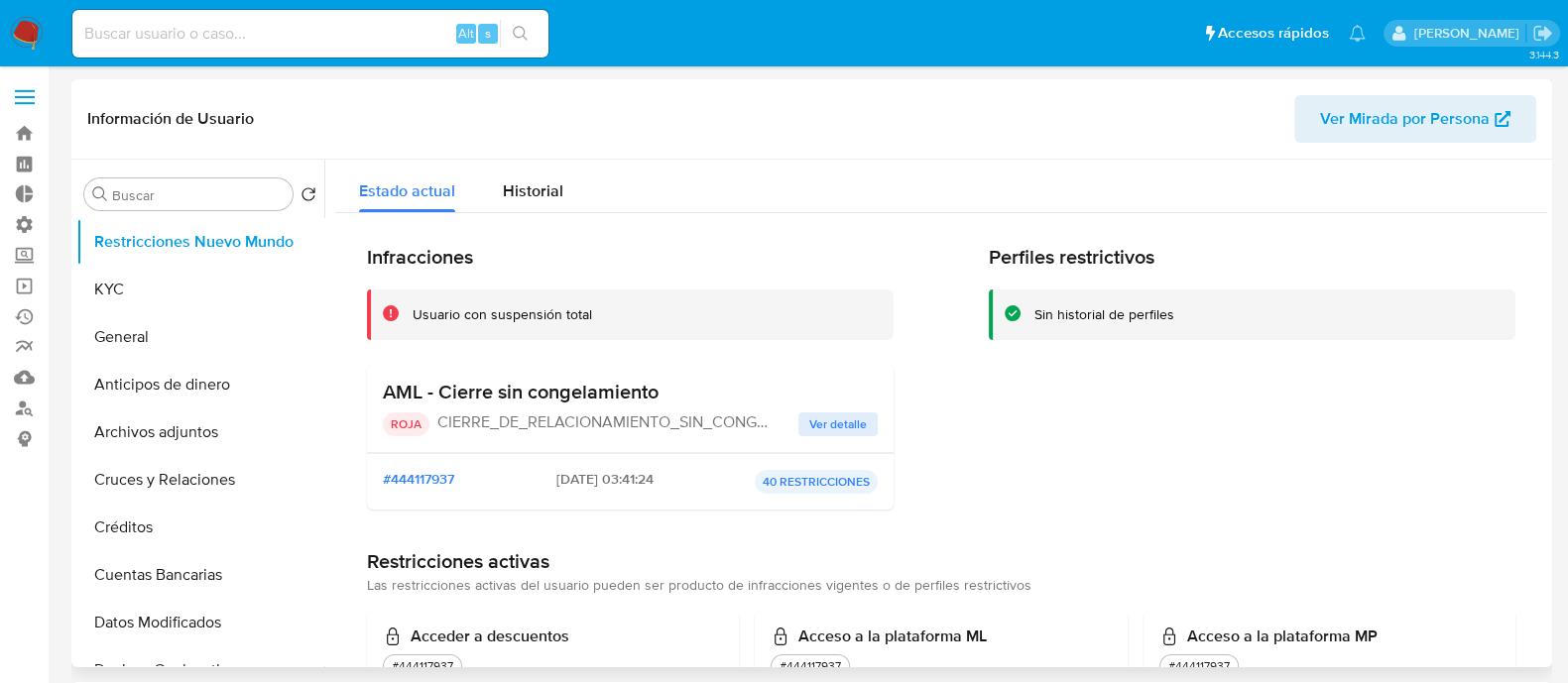 click on "Ver detalle" at bounding box center (838, 424) 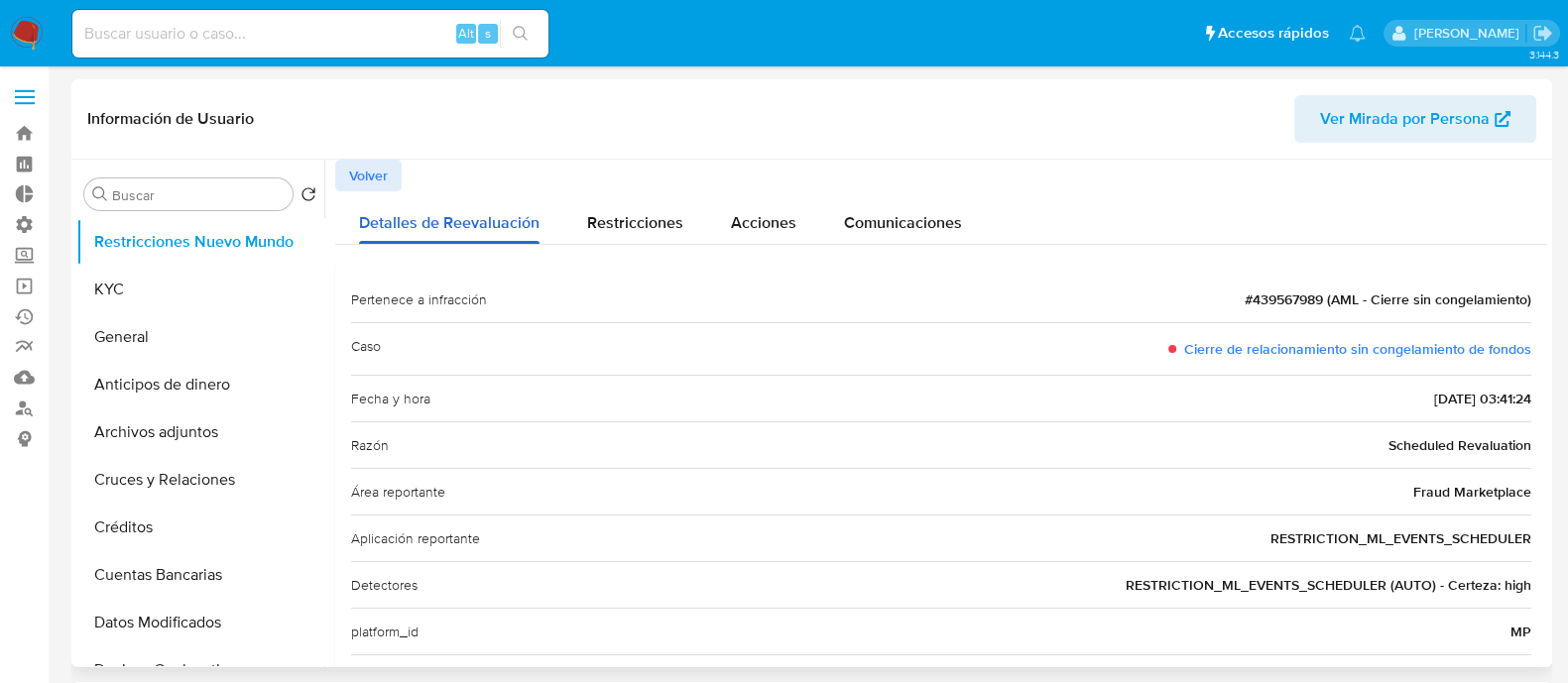 click on "Detalles de Reevaluación" at bounding box center [449, 217] 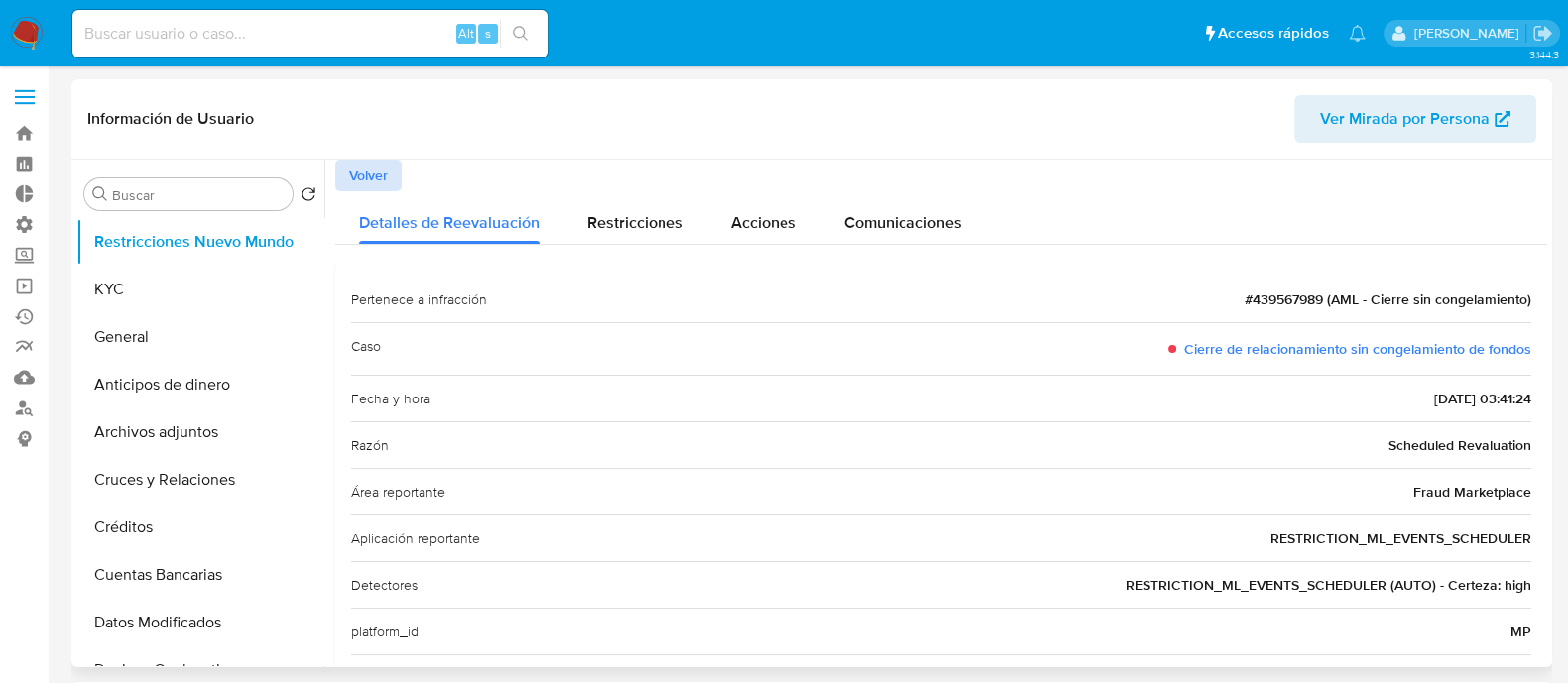 click on "Volver" at bounding box center (368, 175) 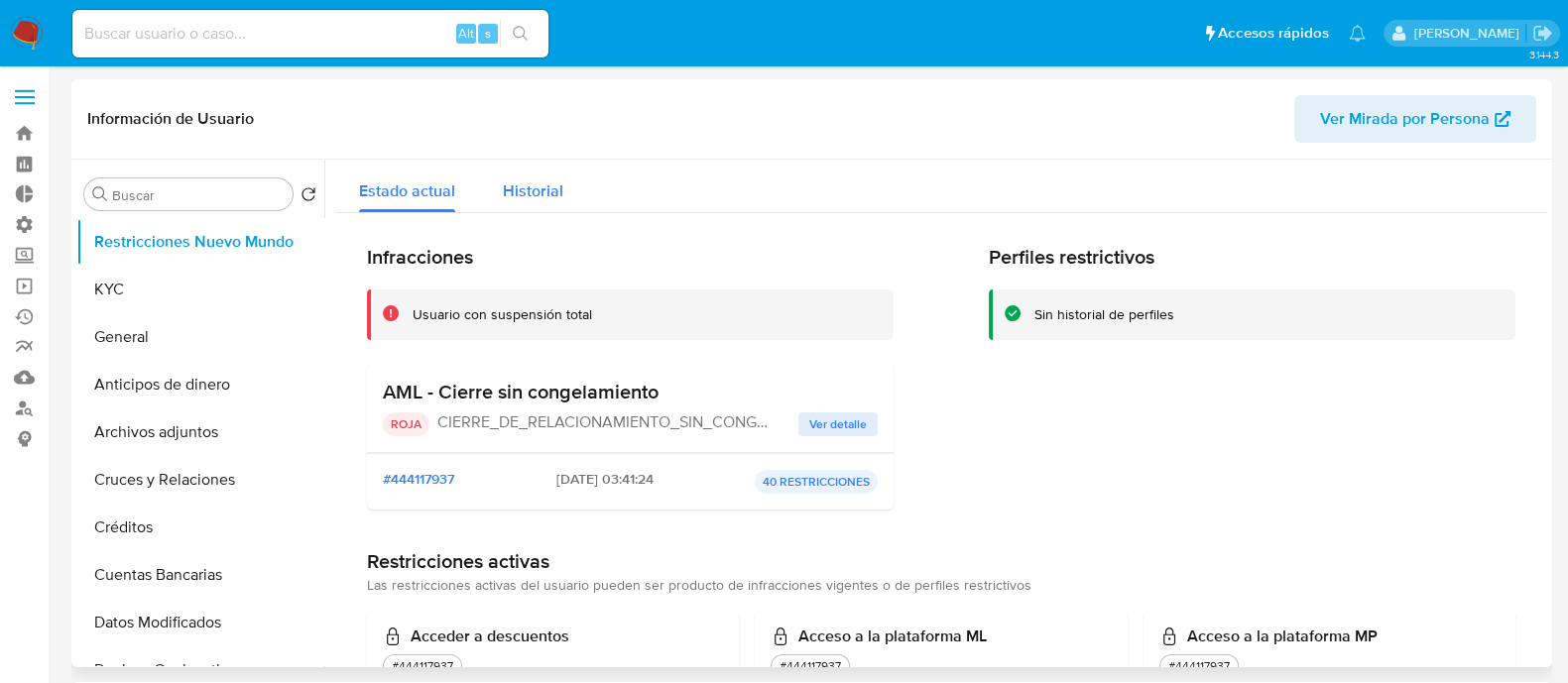 click on "Historial" at bounding box center (533, 190) 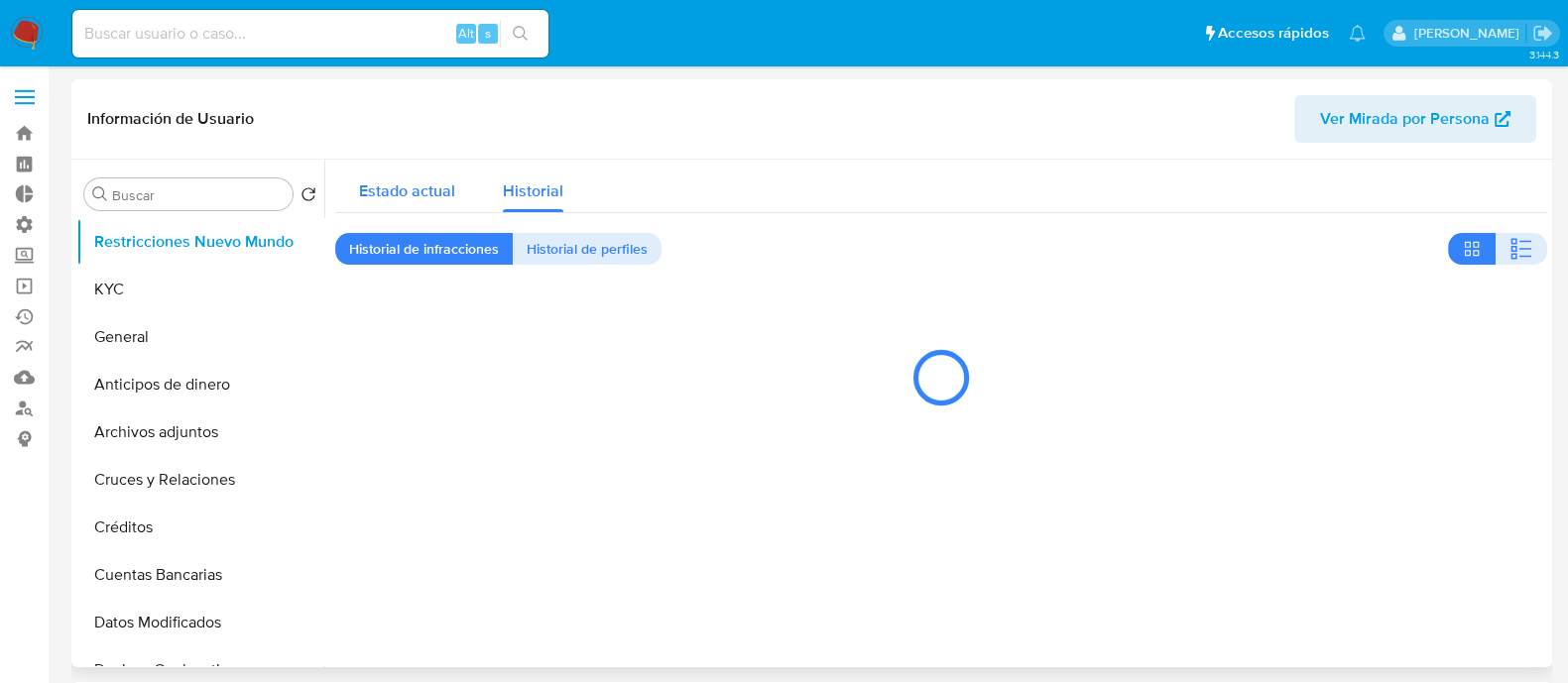 click on "Estado actual" at bounding box center [407, 190] 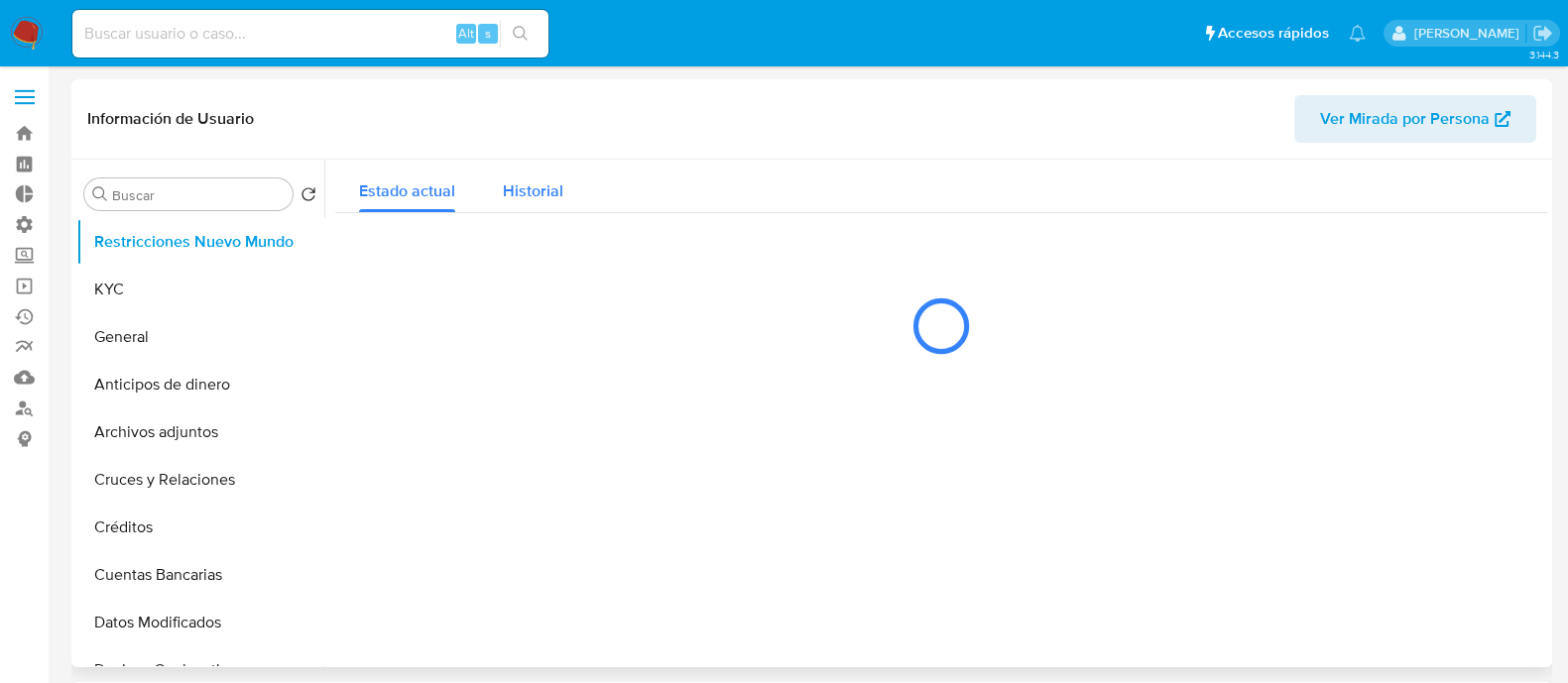 click on "Historial" at bounding box center [533, 190] 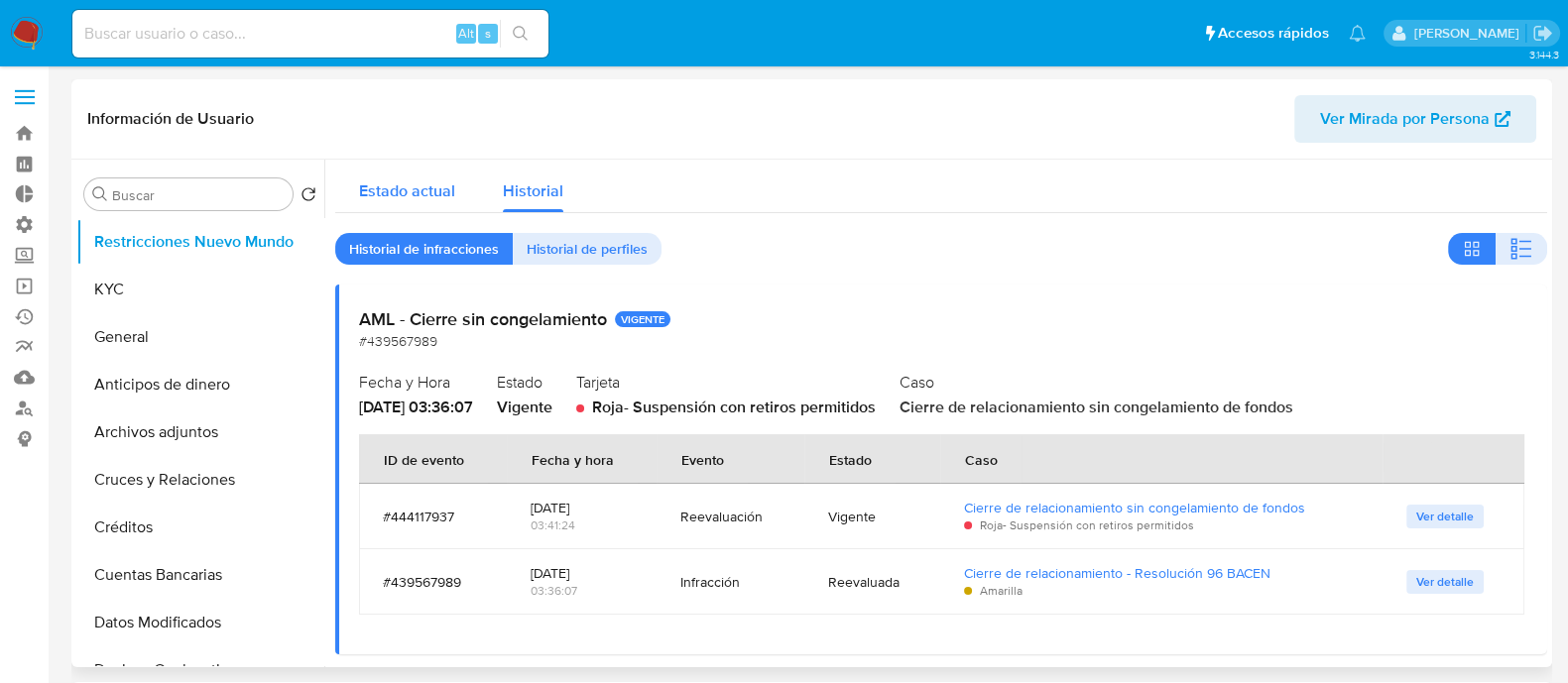 click on "Estado actual" at bounding box center (407, 190) 